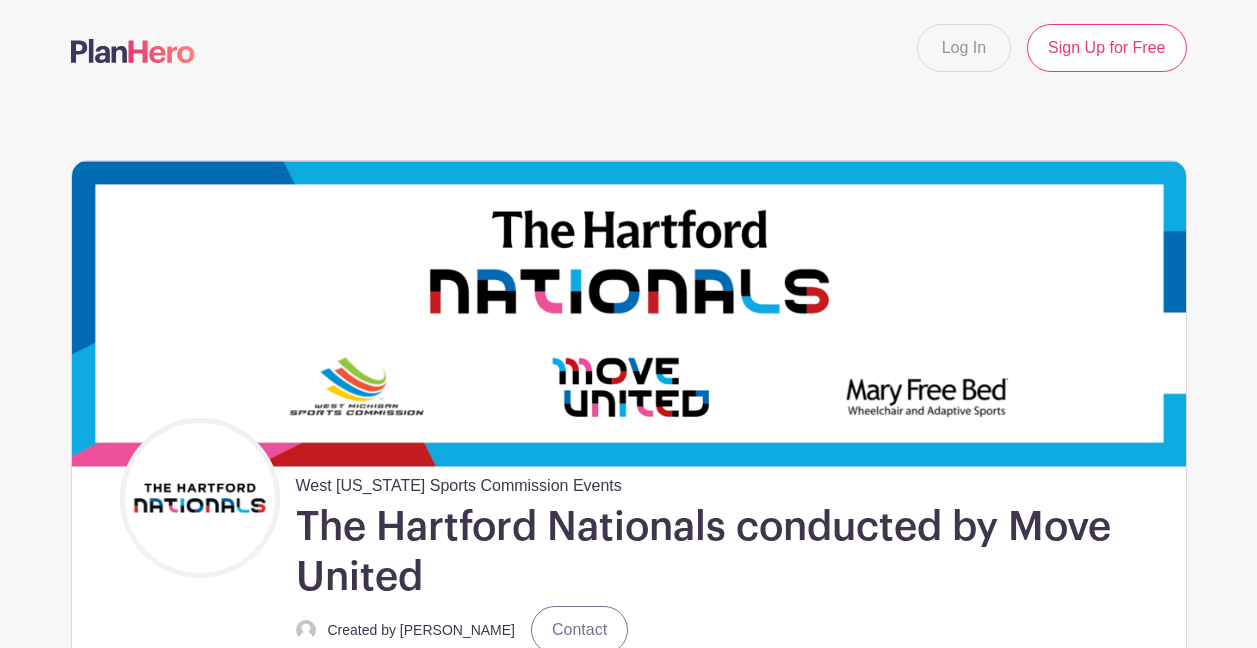 scroll, scrollTop: 0, scrollLeft: 0, axis: both 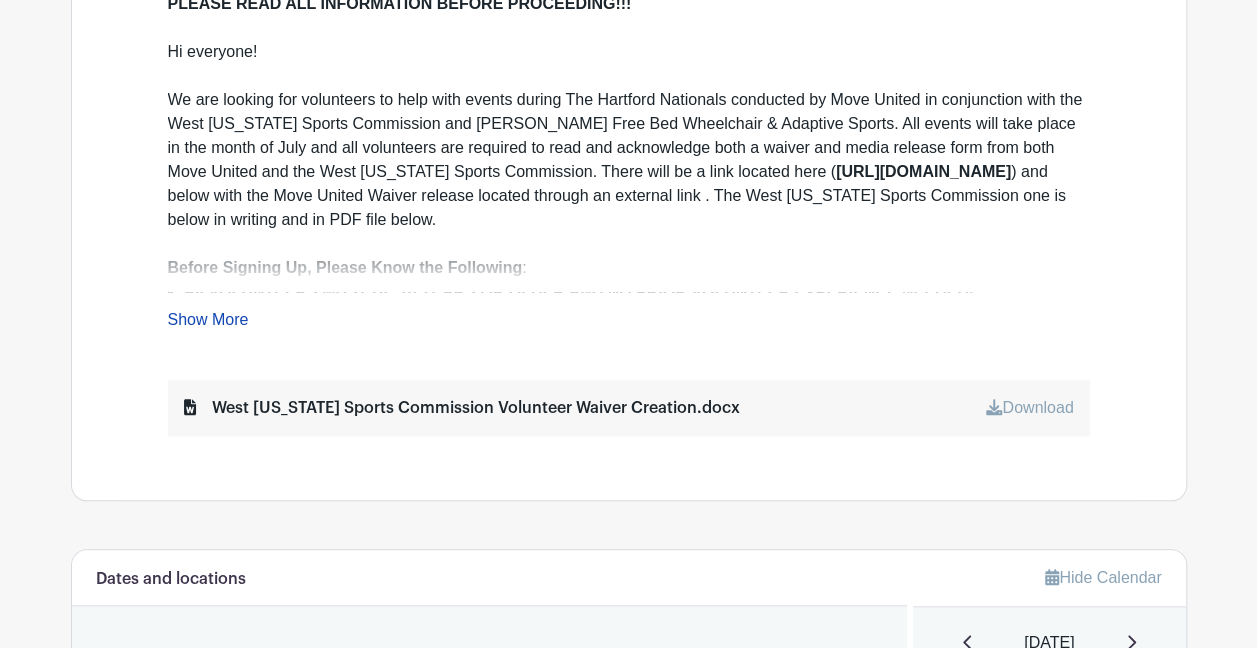 click on "Show More" at bounding box center (208, 323) 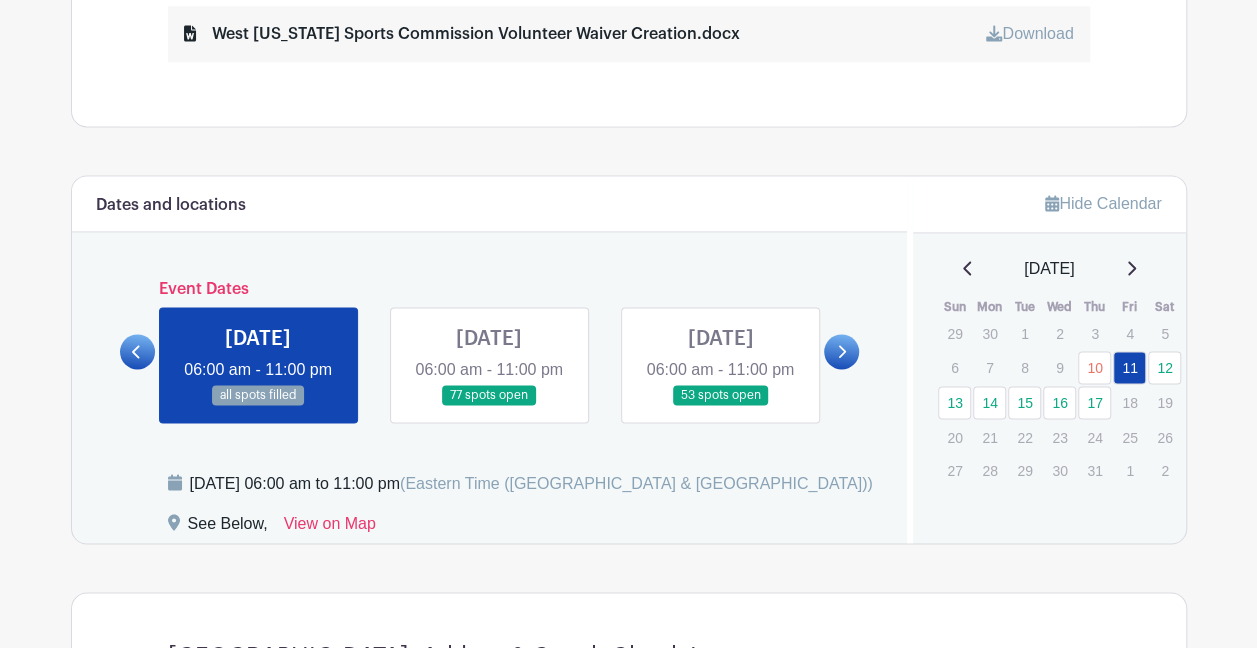 scroll, scrollTop: 1467, scrollLeft: 0, axis: vertical 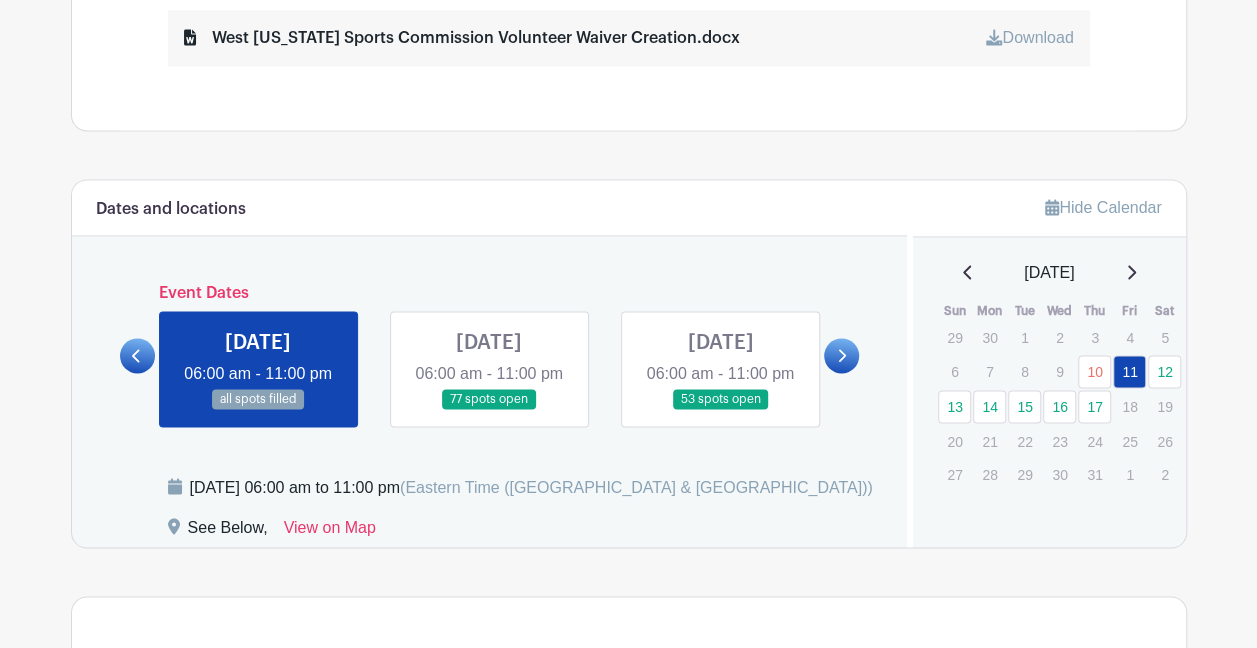 click at bounding box center (841, 355) 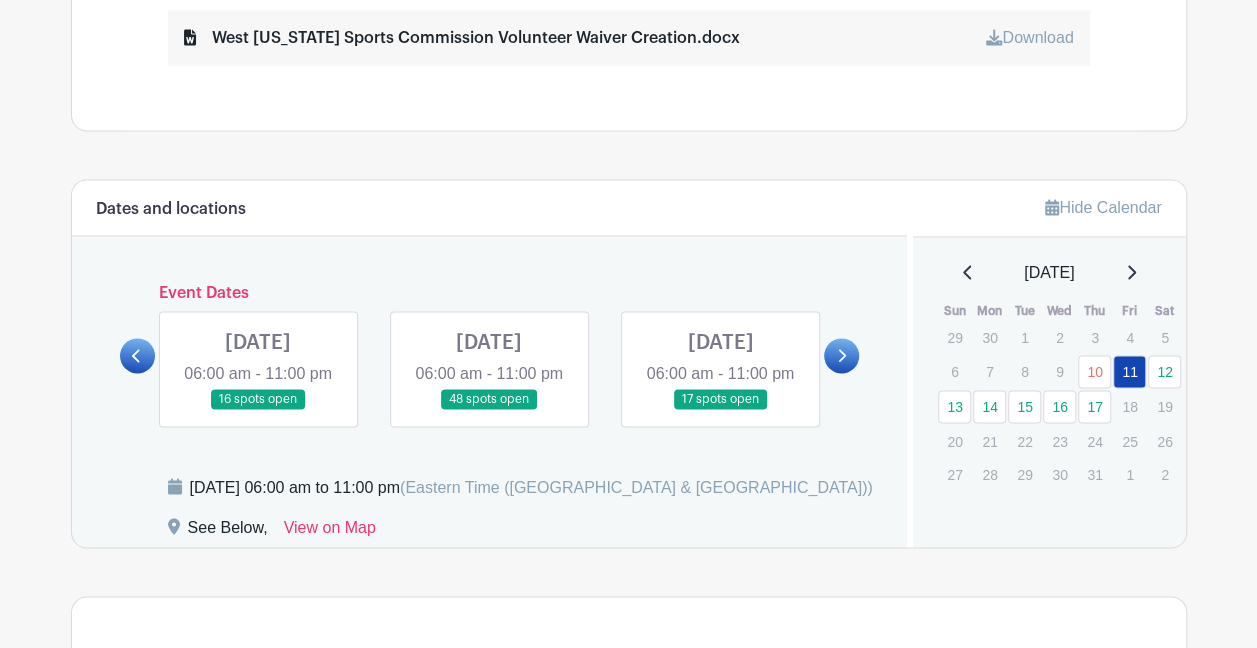 click at bounding box center (841, 355) 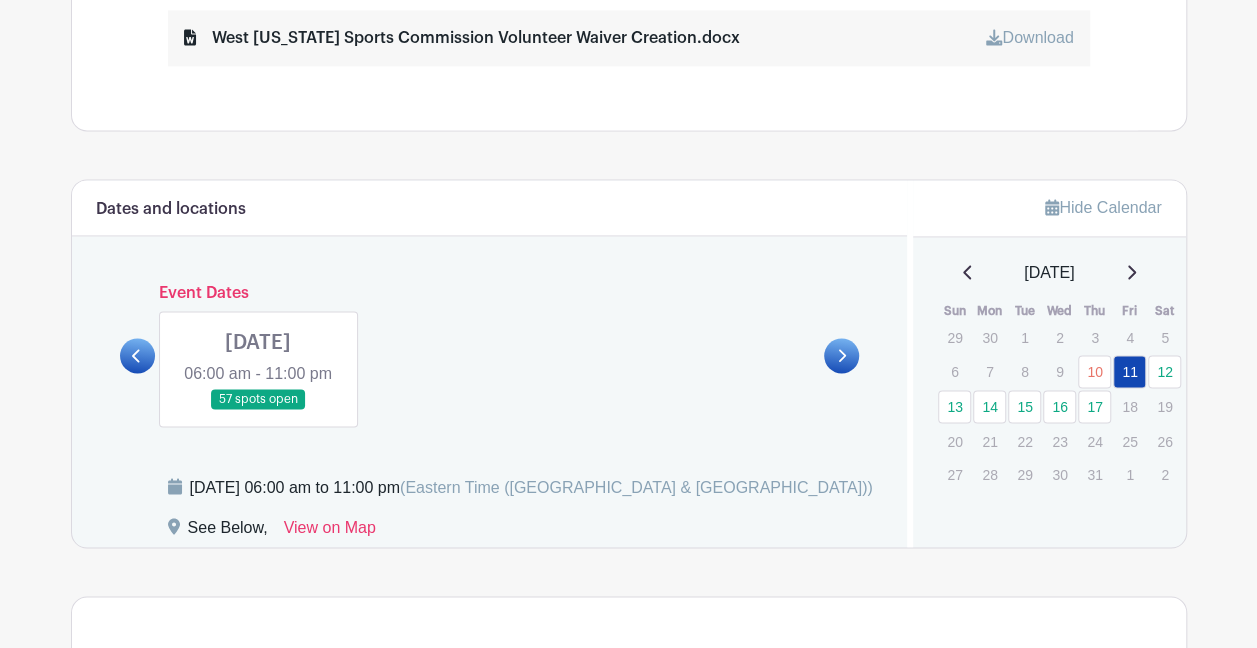 click 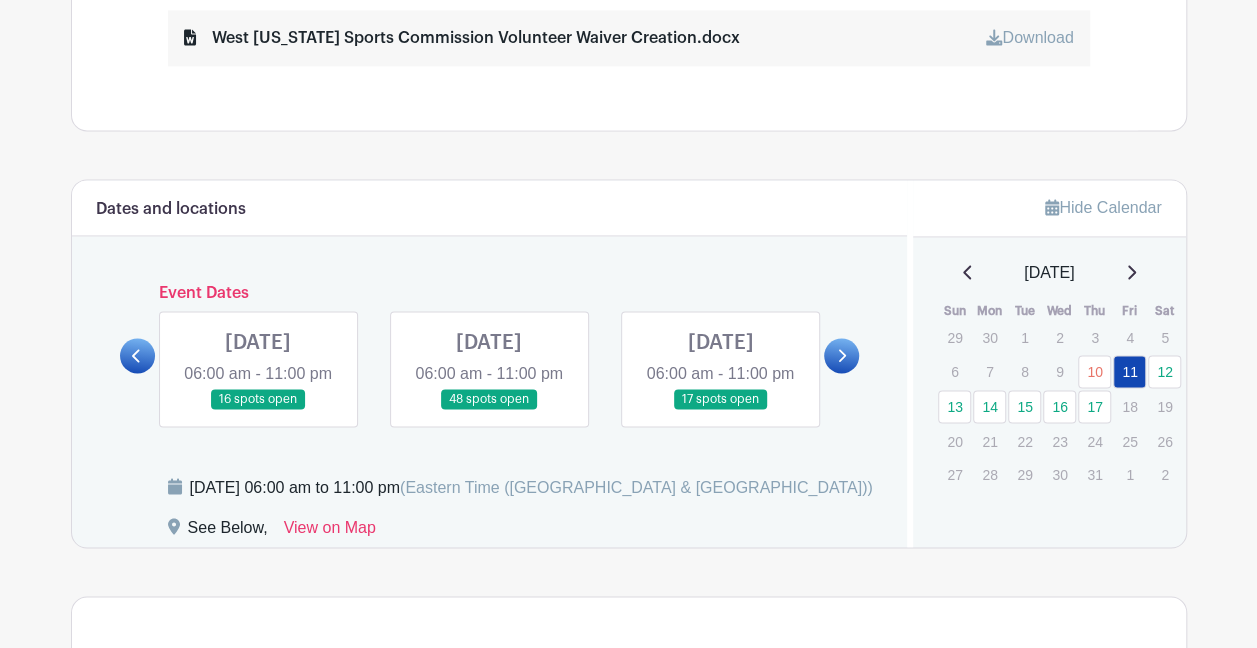 click at bounding box center (258, 410) 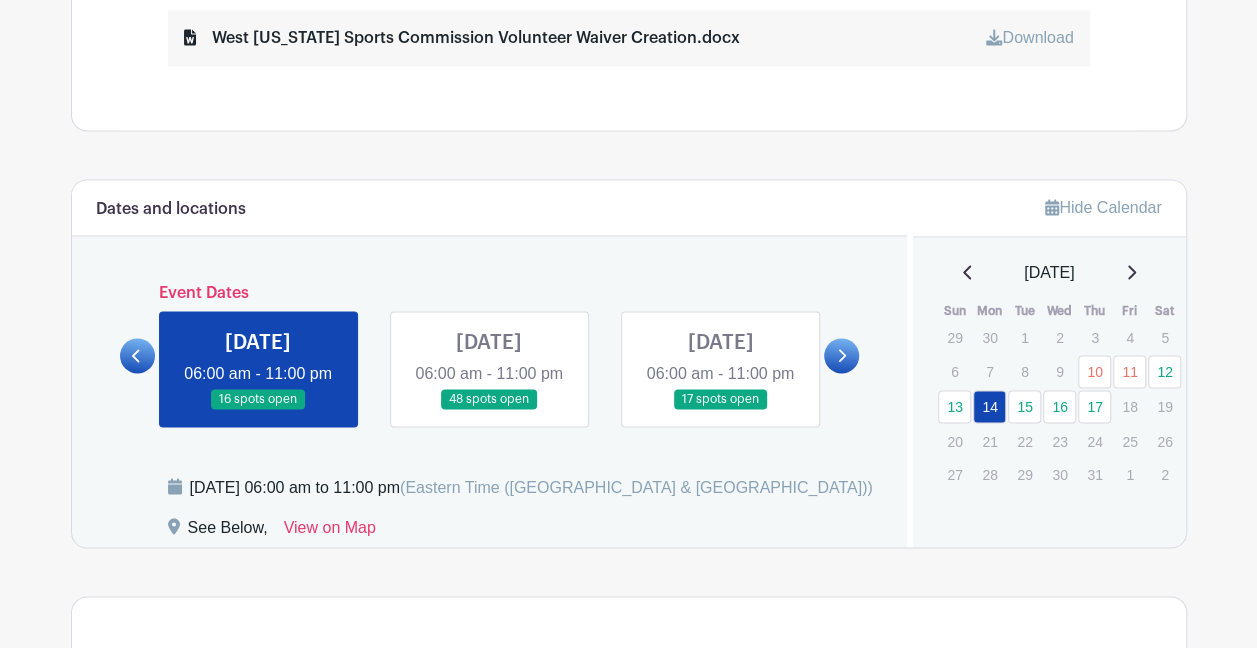 click at bounding box center (258, 410) 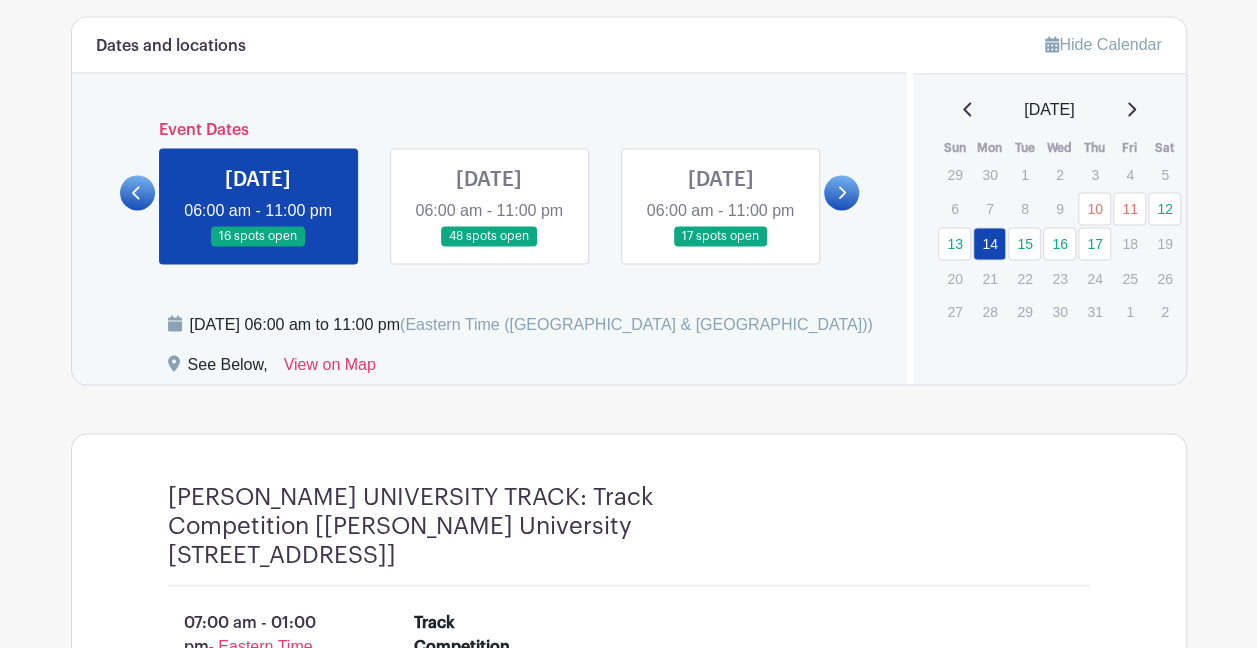 scroll, scrollTop: 1628, scrollLeft: 0, axis: vertical 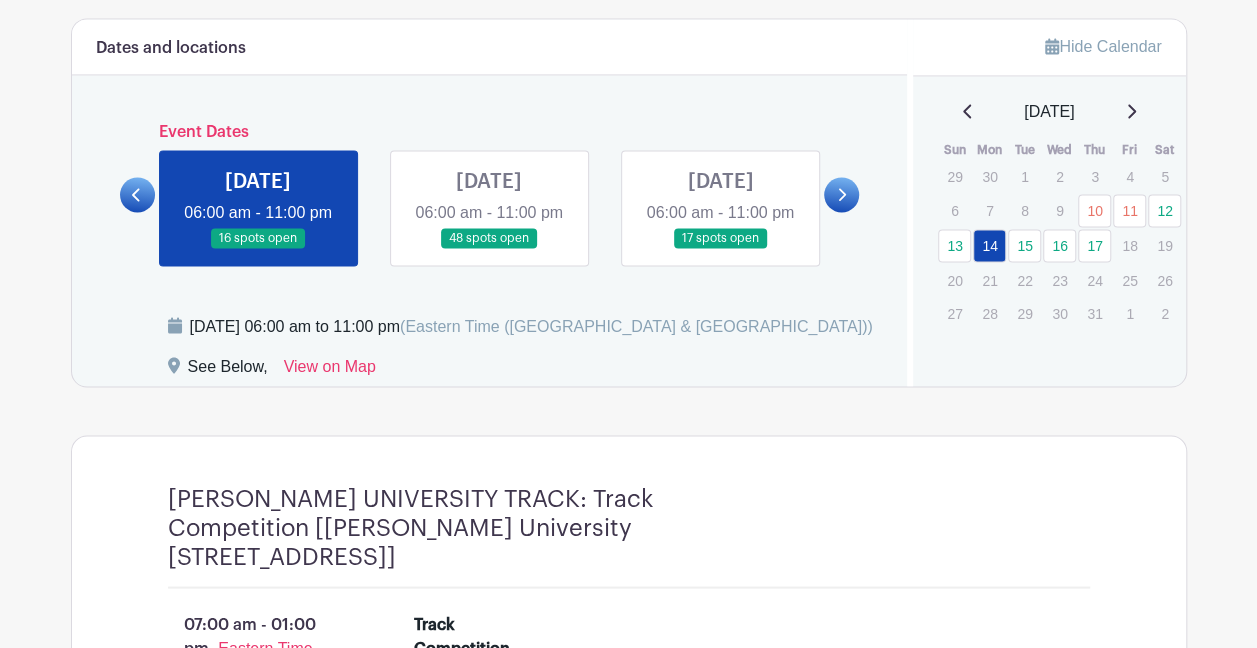 click at bounding box center [489, 249] 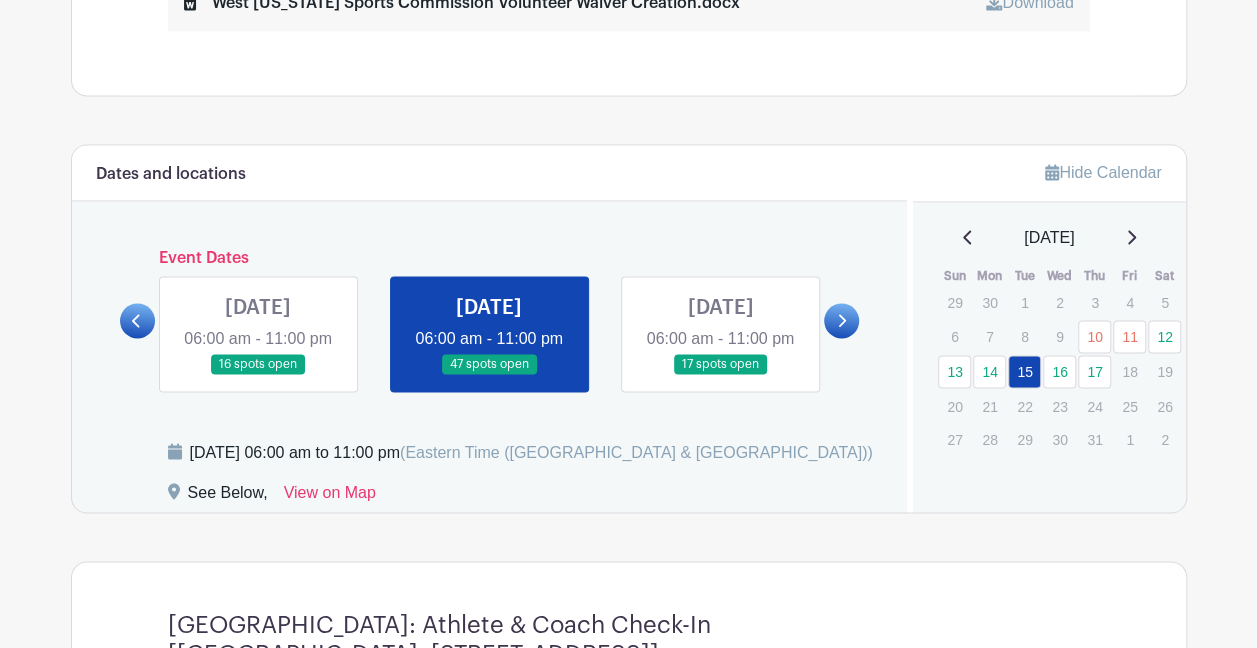 scroll, scrollTop: 1490, scrollLeft: 0, axis: vertical 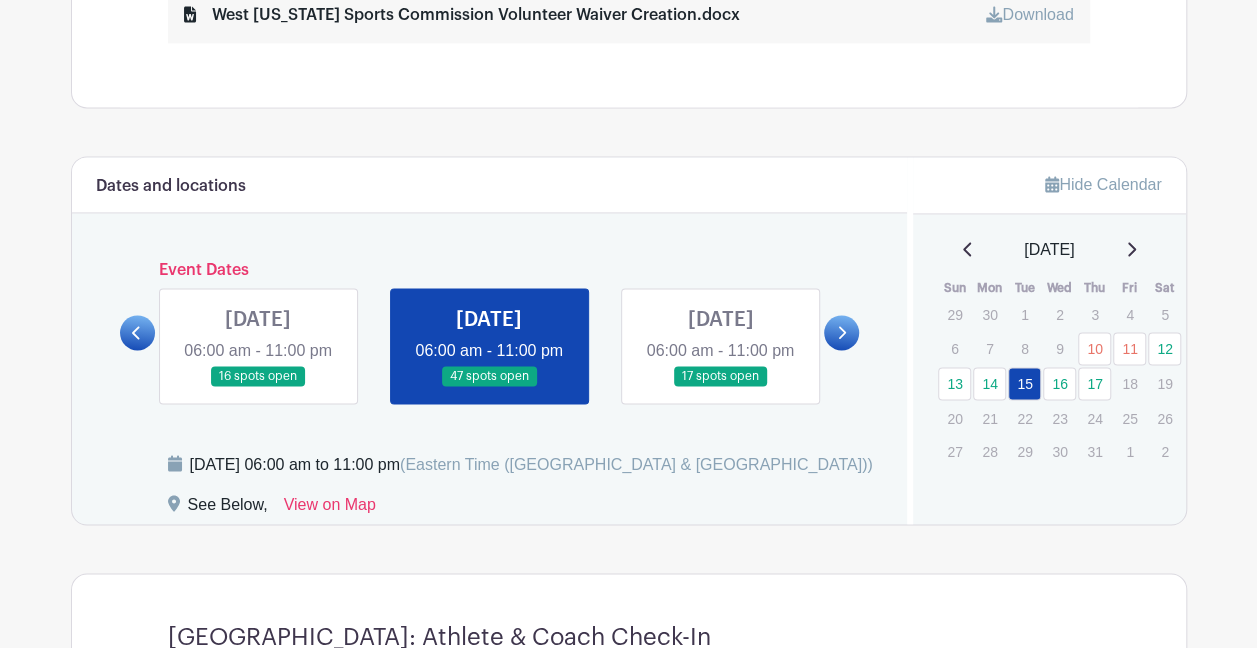 click at bounding box center [258, 387] 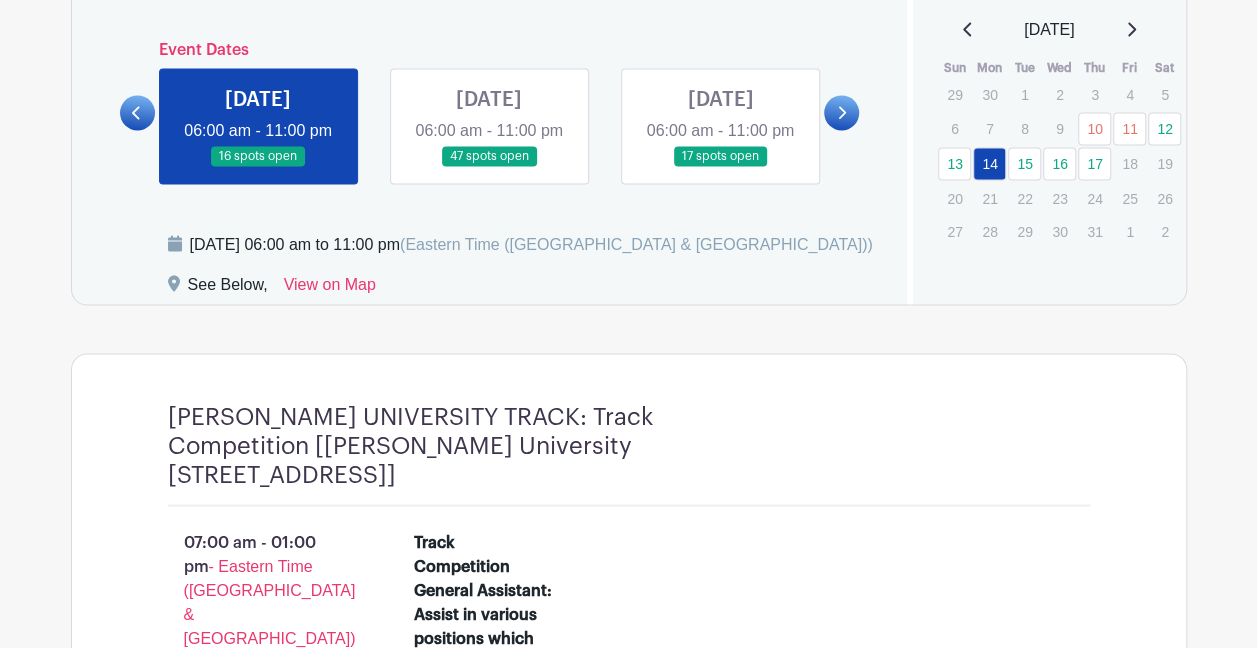 scroll, scrollTop: 1708, scrollLeft: 0, axis: vertical 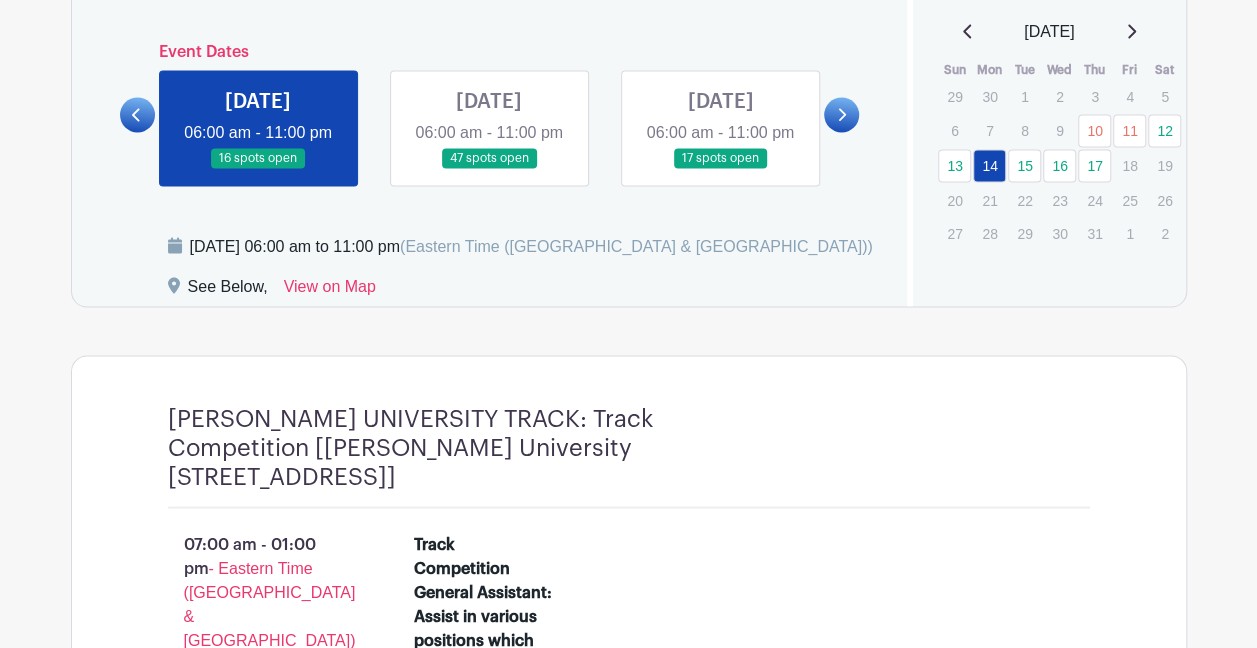 click at bounding box center [841, 114] 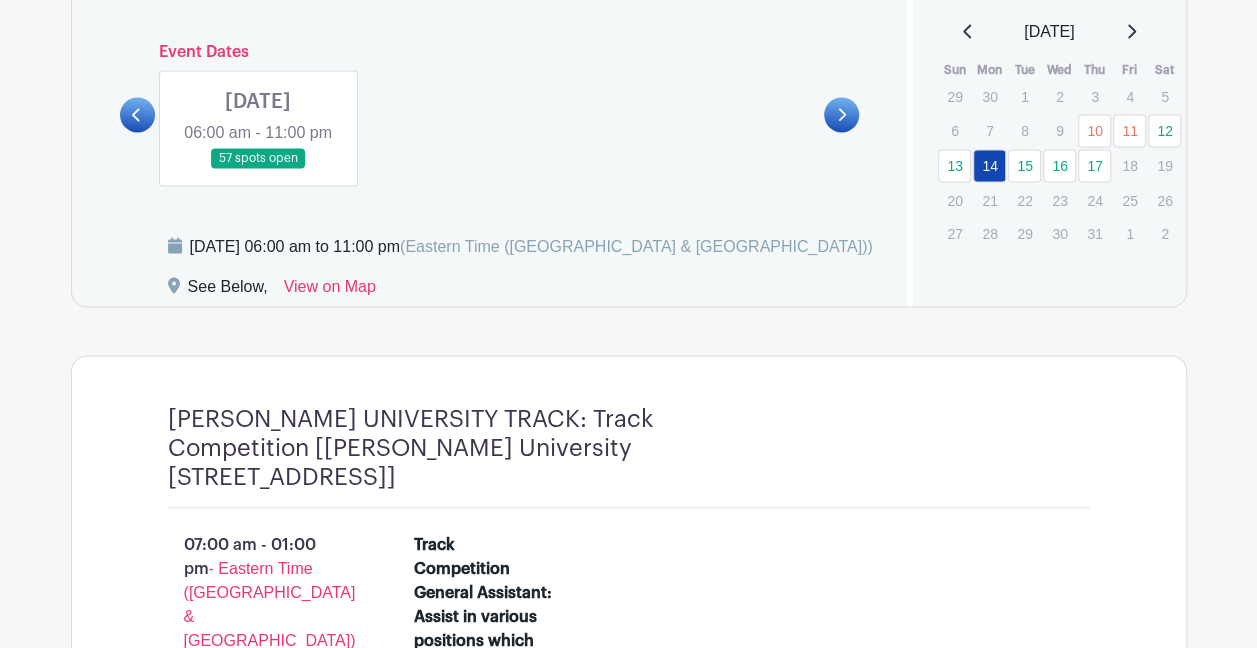 click at bounding box center (258, 169) 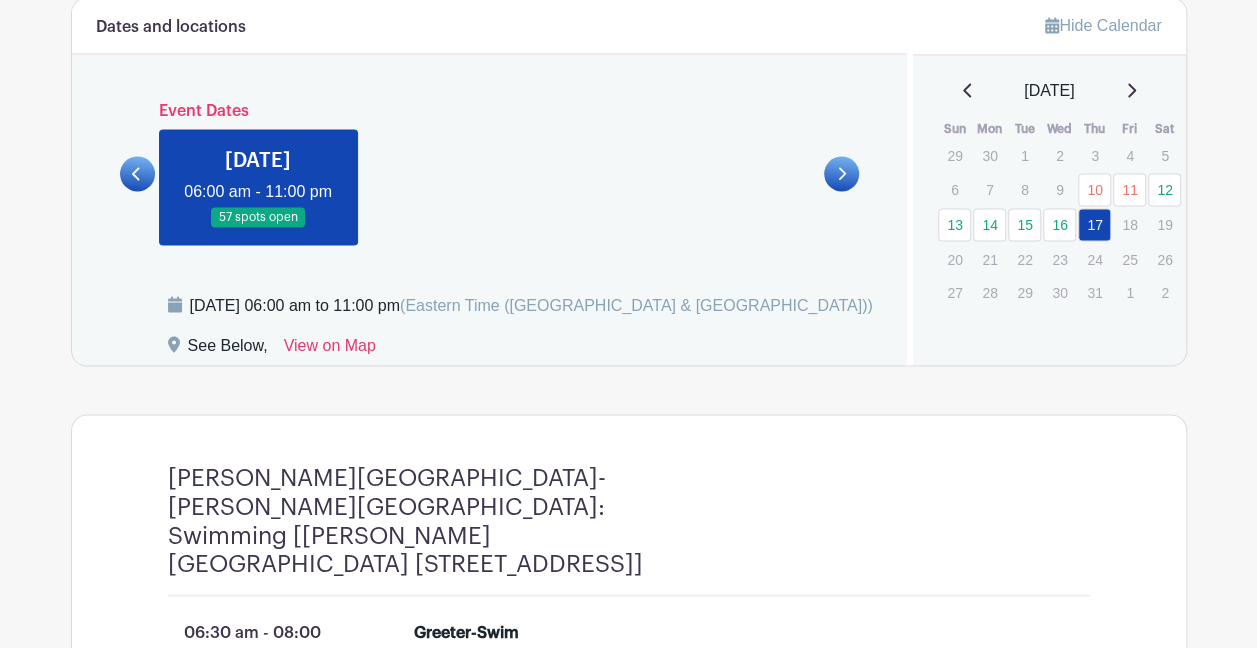 scroll, scrollTop: 1627, scrollLeft: 0, axis: vertical 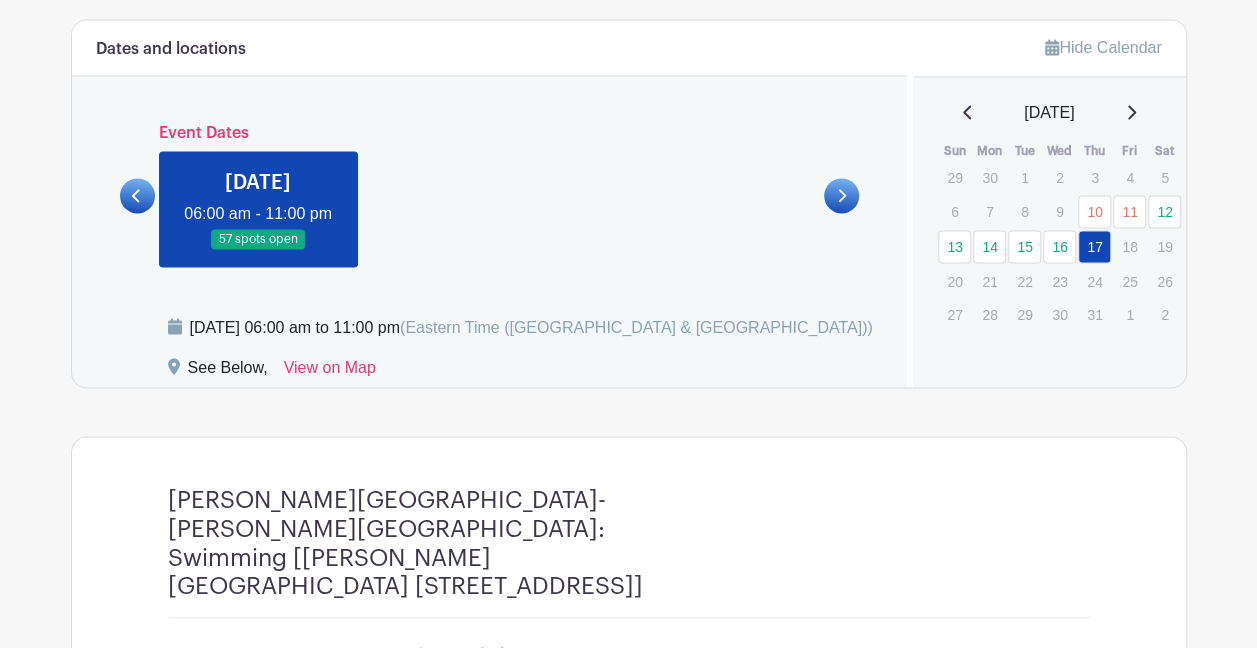 click 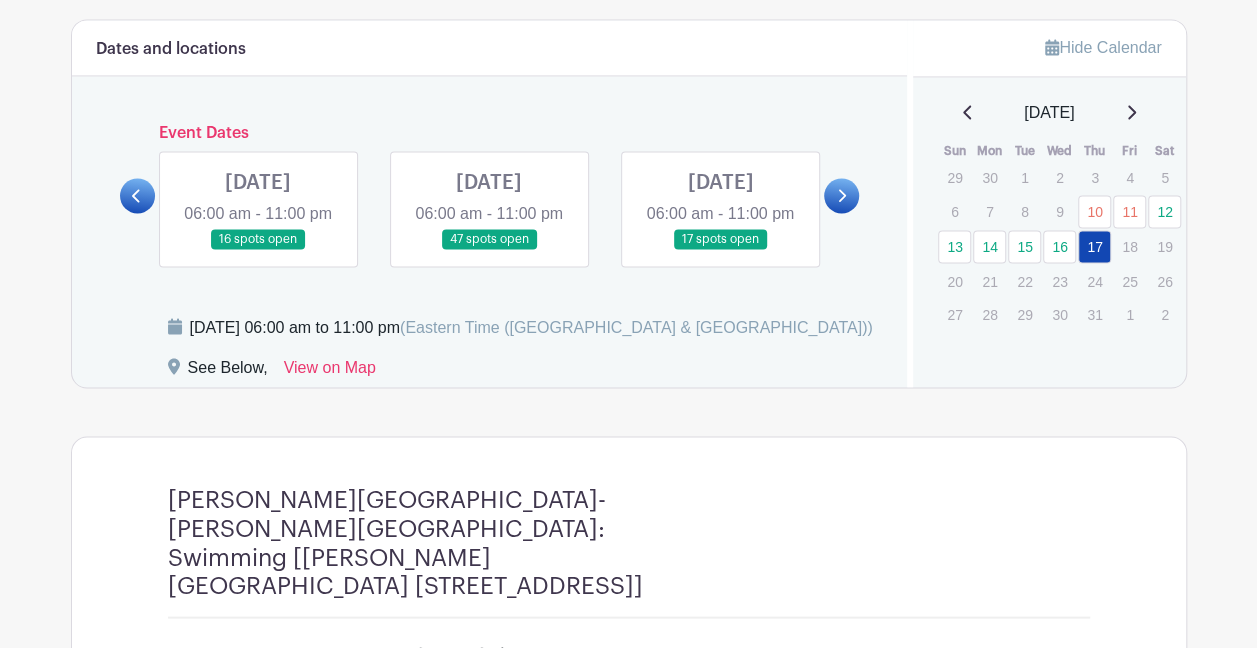 click 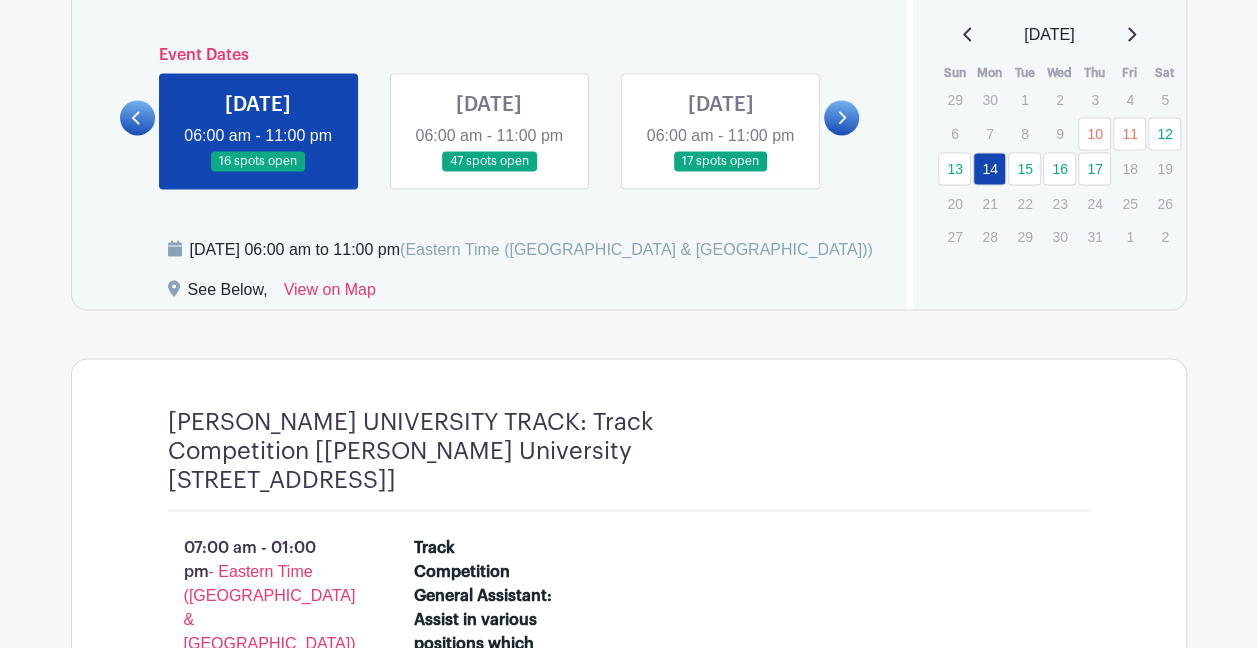 scroll, scrollTop: 1671, scrollLeft: 0, axis: vertical 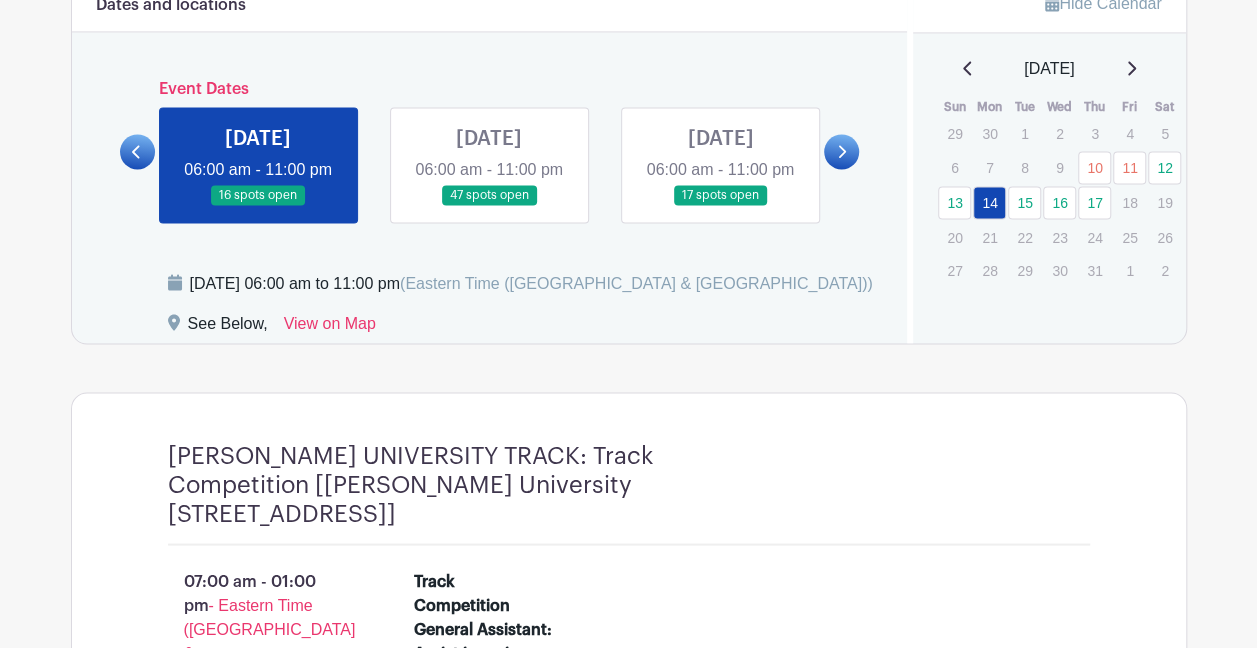 click at bounding box center [489, 206] 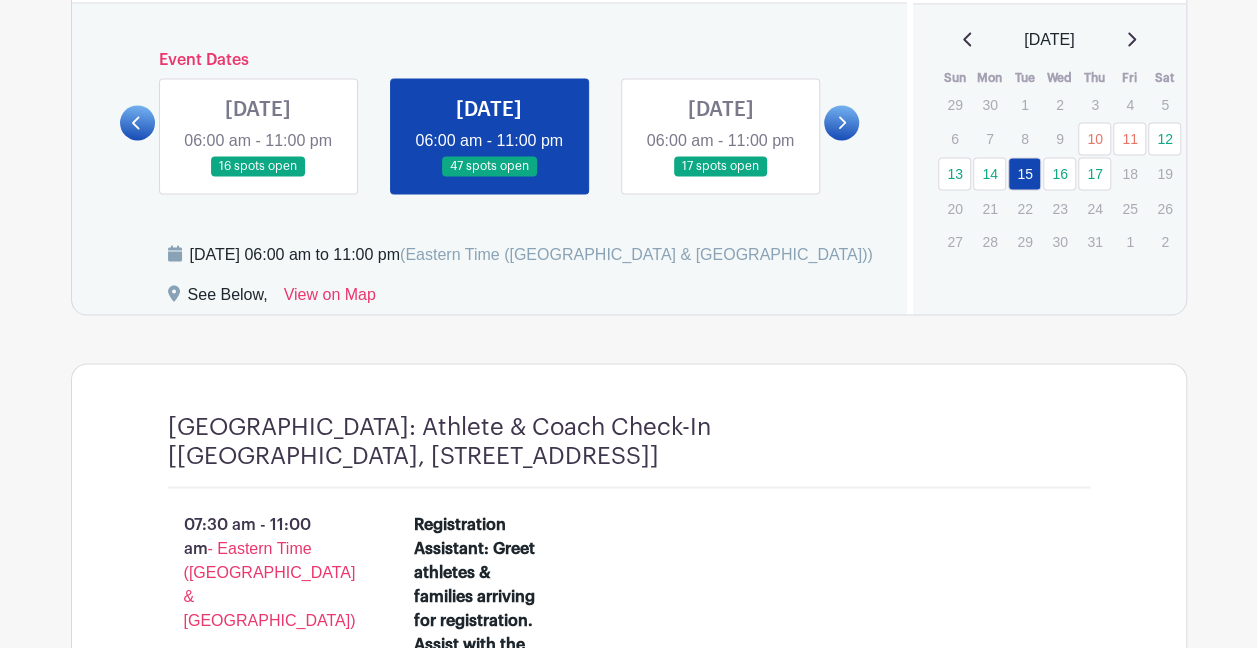 scroll, scrollTop: 1713, scrollLeft: 0, axis: vertical 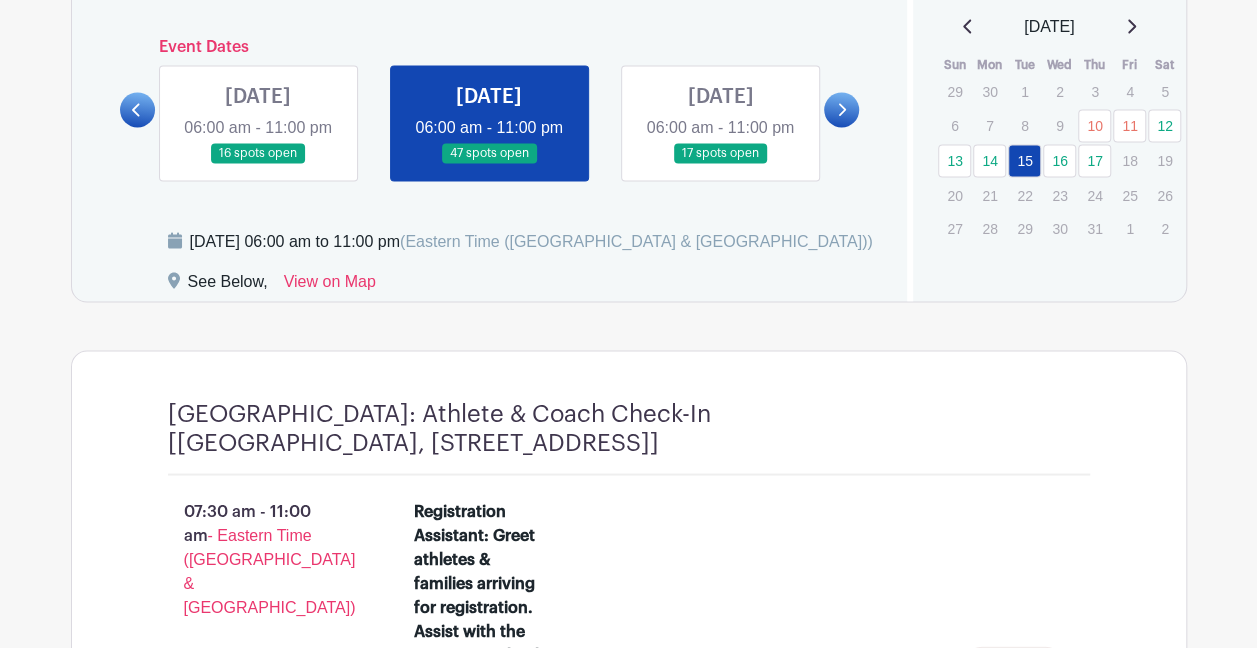 click at bounding box center [720, 164] 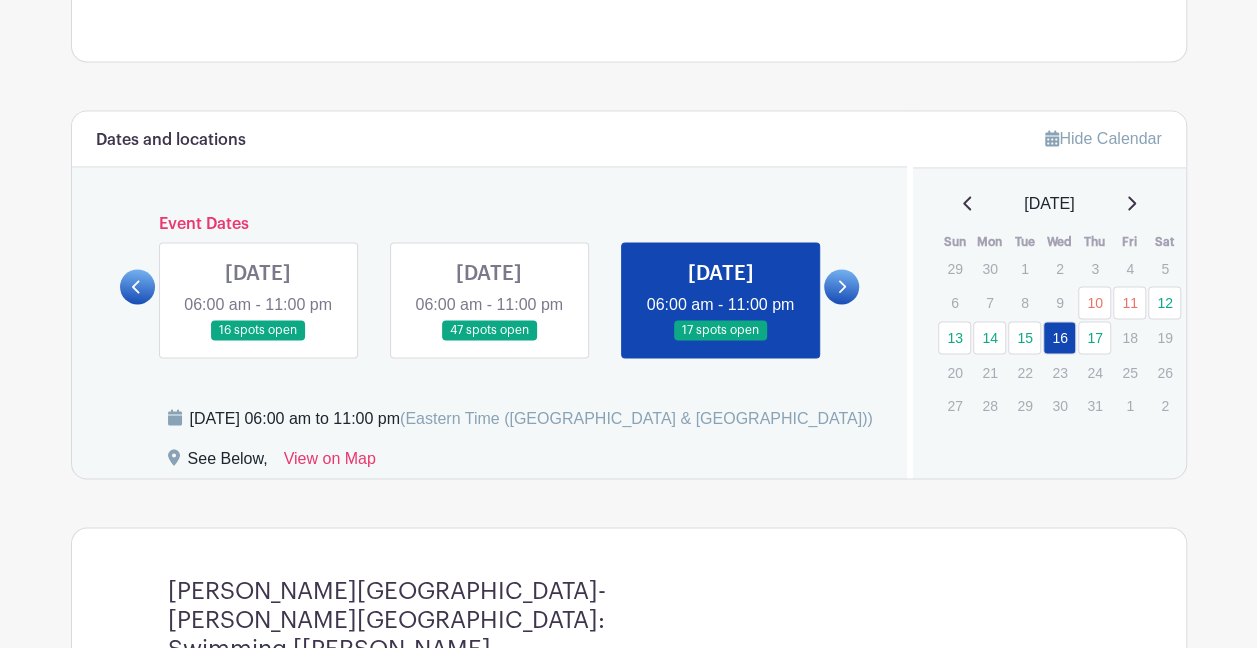scroll, scrollTop: 1558, scrollLeft: 0, axis: vertical 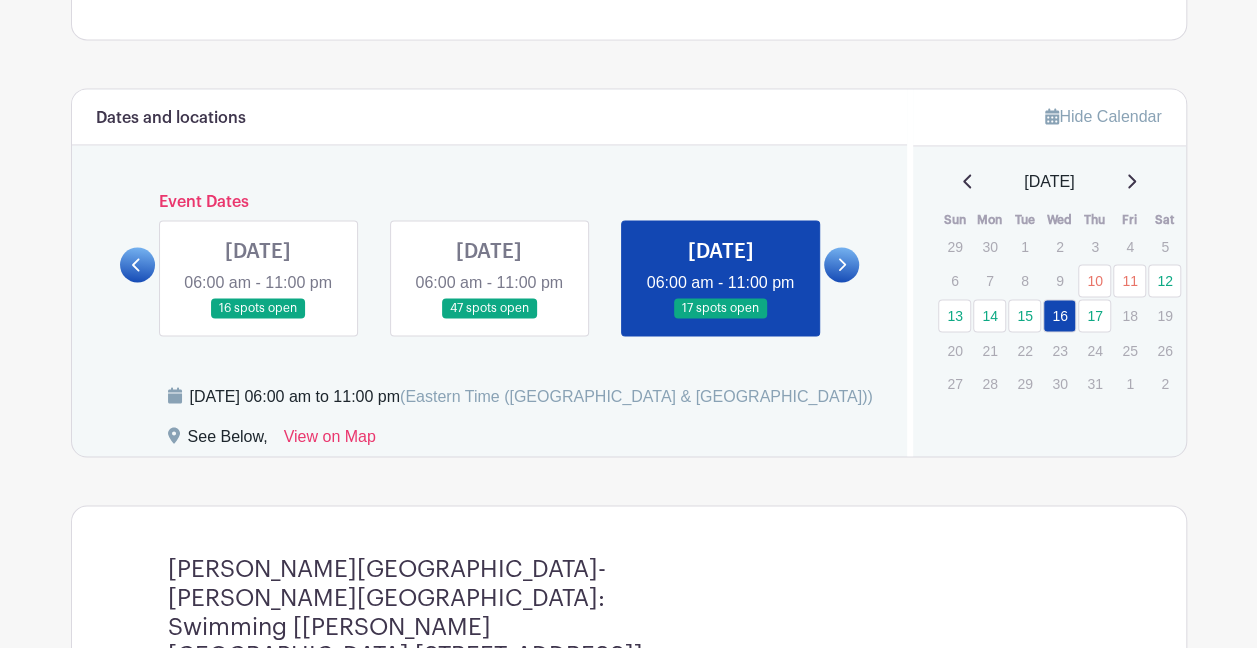 click 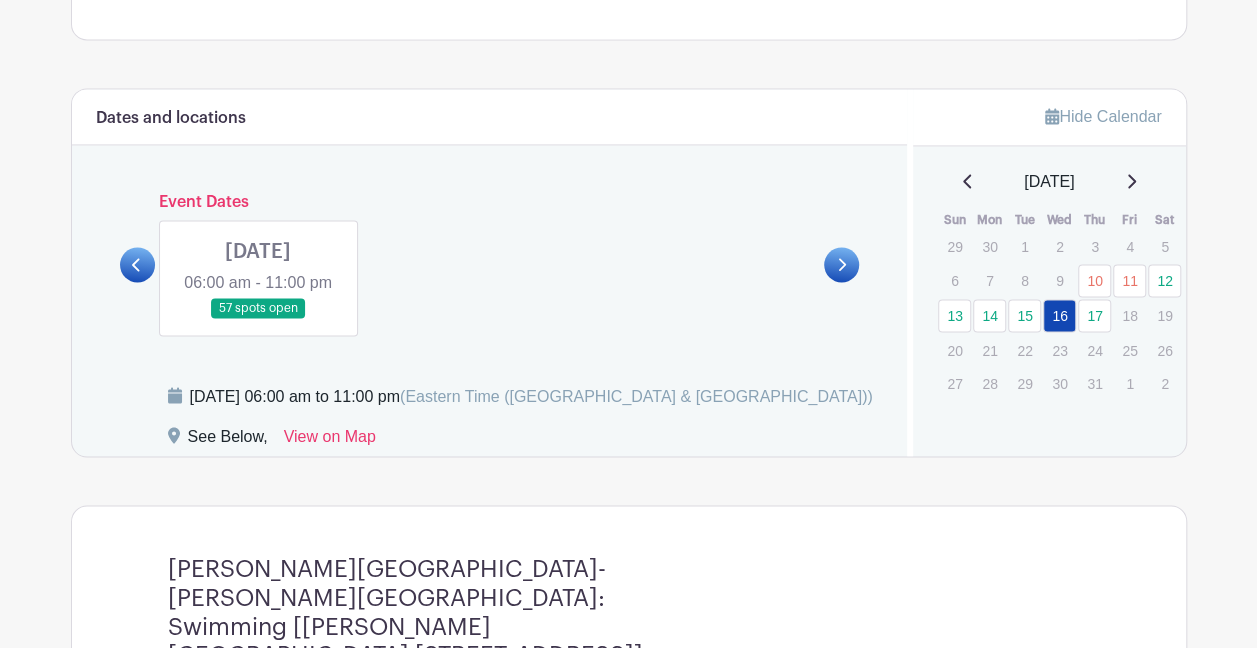 click at bounding box center (258, 319) 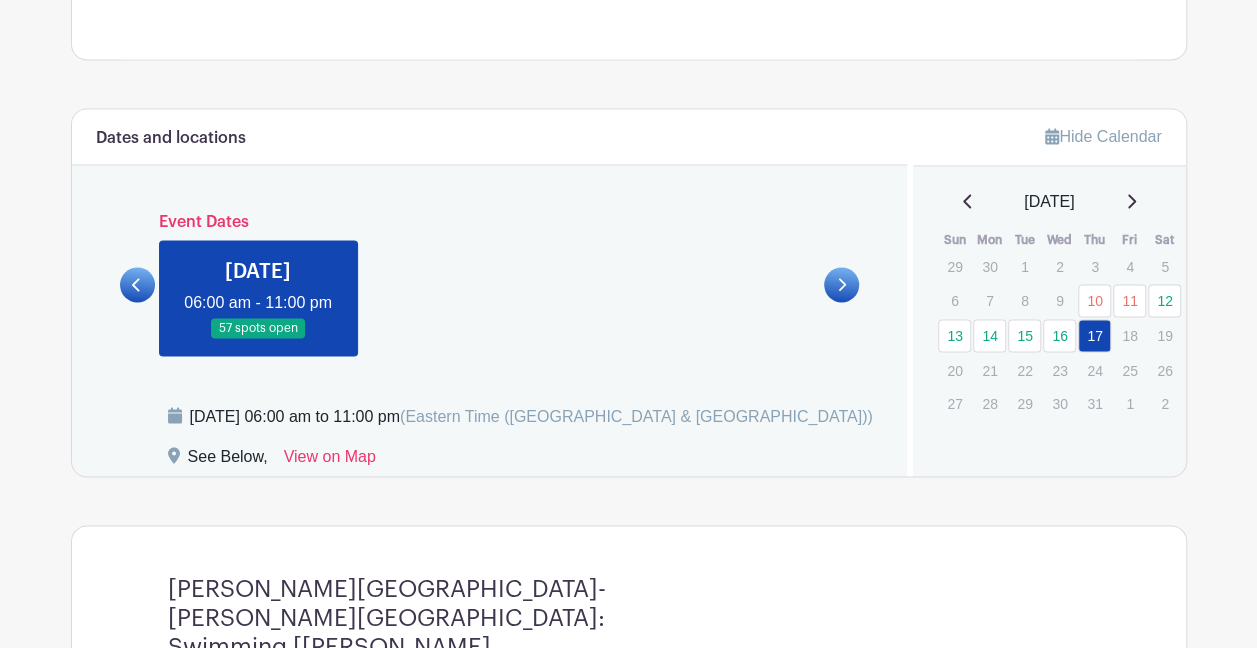 scroll, scrollTop: 1533, scrollLeft: 0, axis: vertical 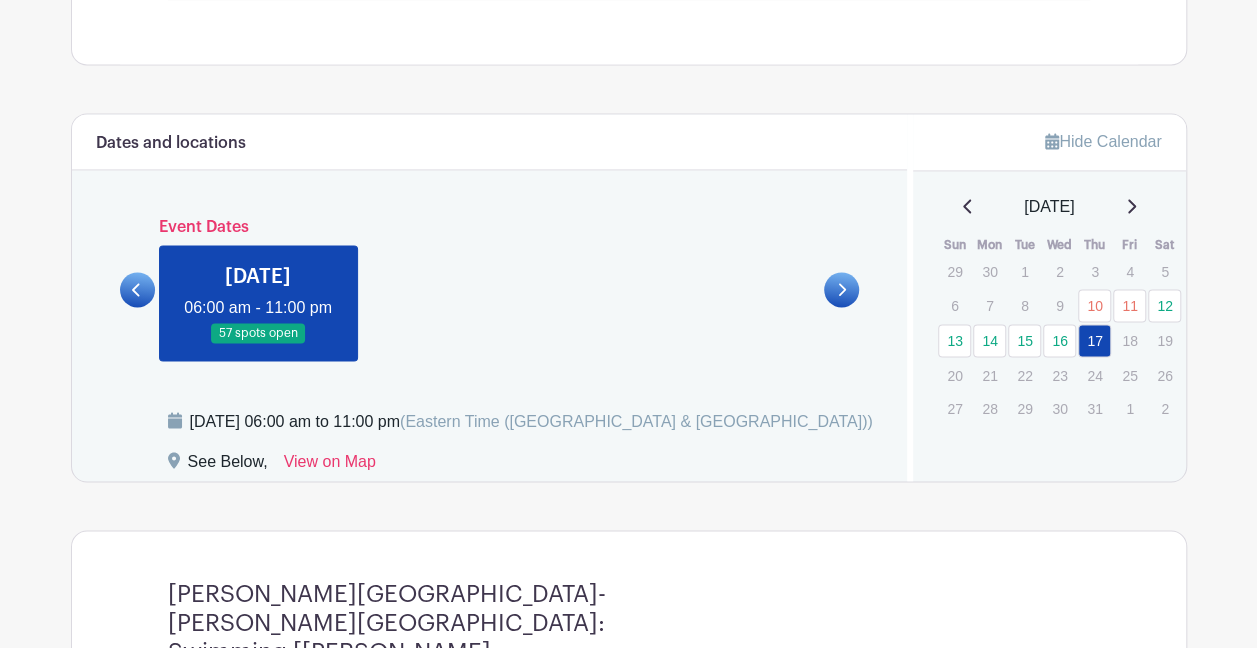 click at bounding box center (137, 289) 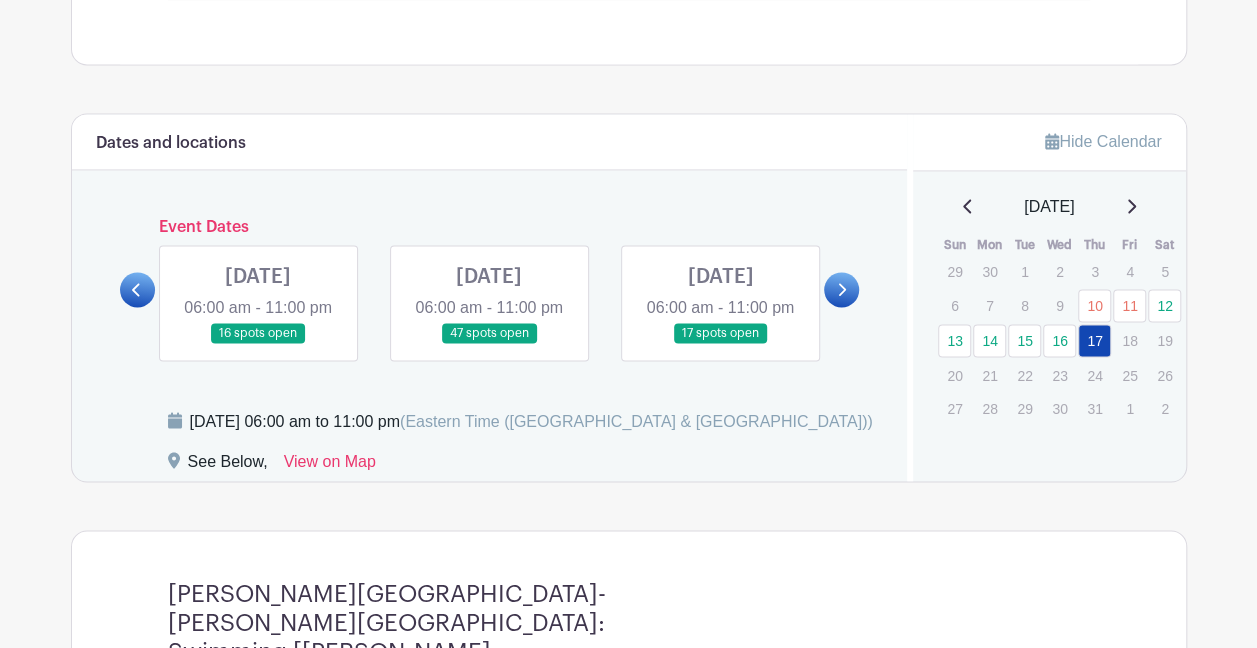 click at bounding box center (720, 344) 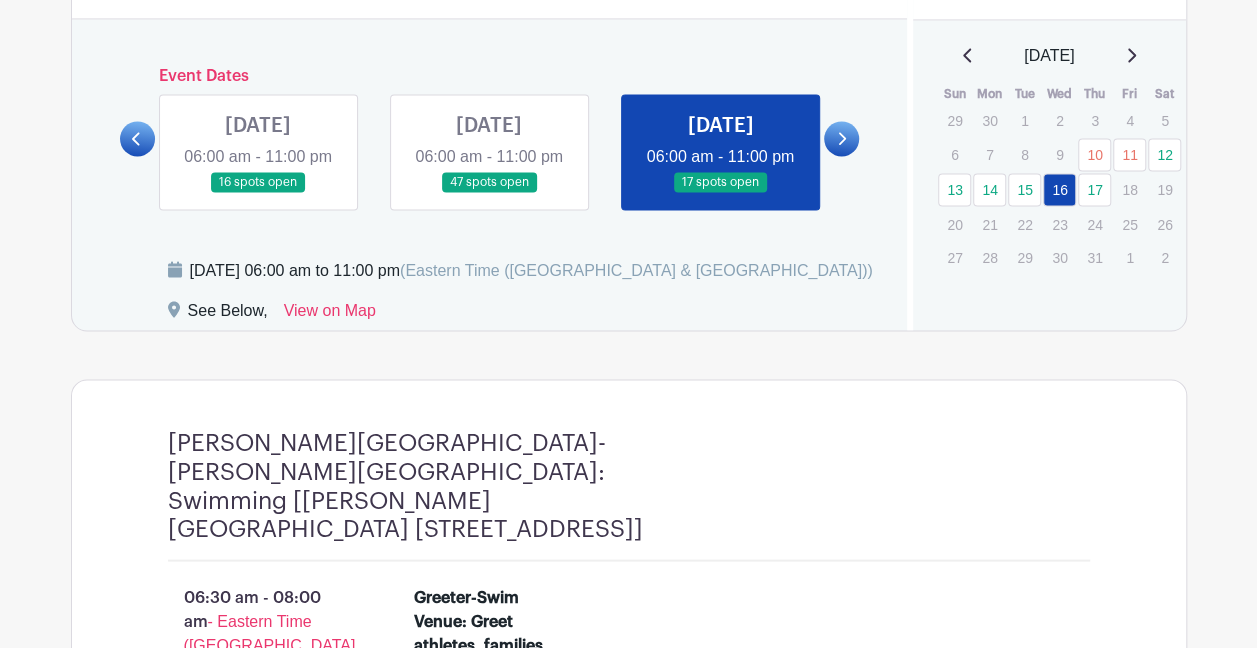 scroll, scrollTop: 1681, scrollLeft: 0, axis: vertical 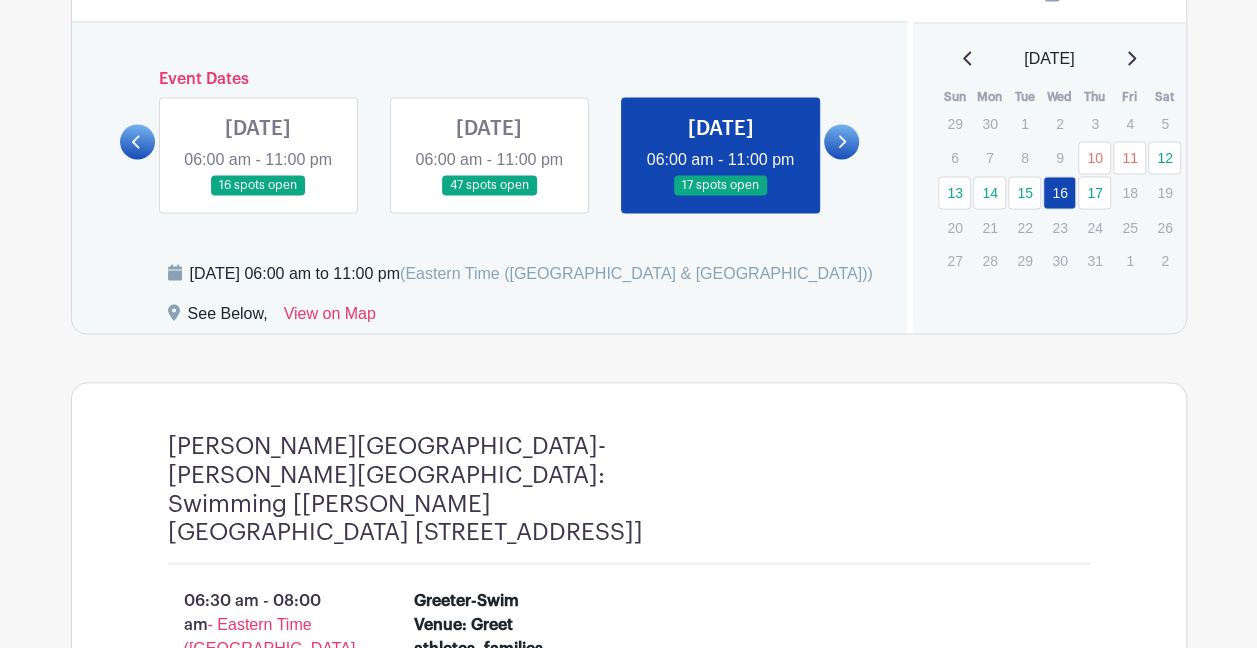 click at bounding box center [489, 196] 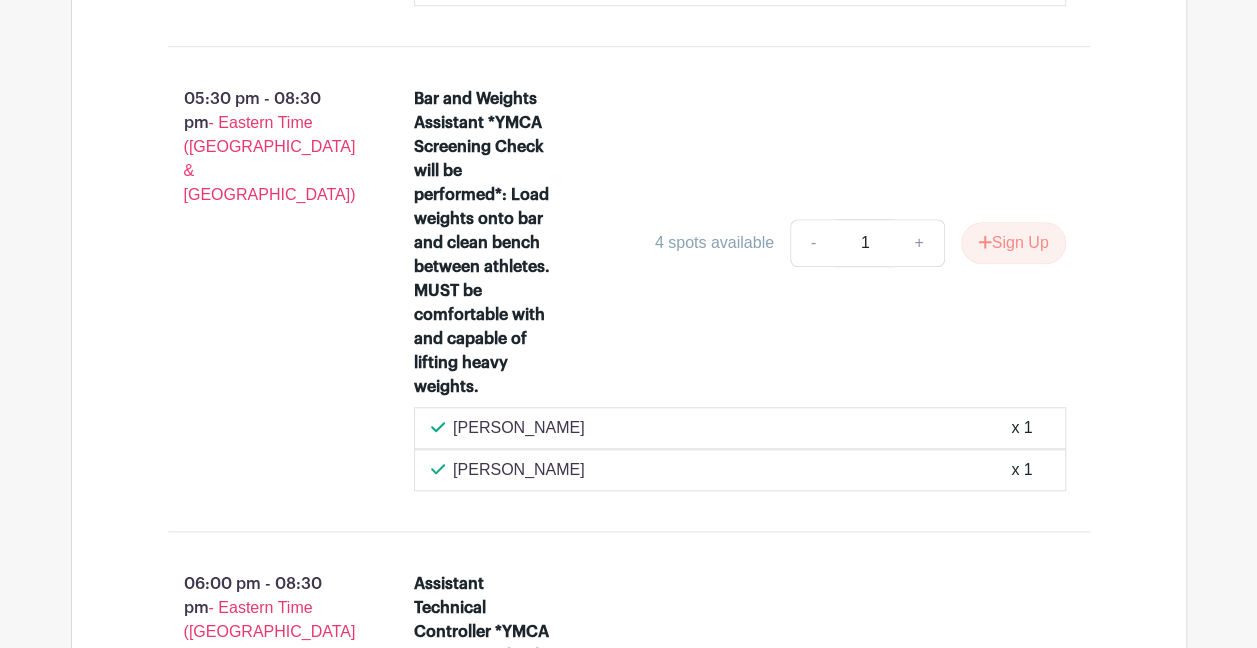 scroll, scrollTop: 11980, scrollLeft: 0, axis: vertical 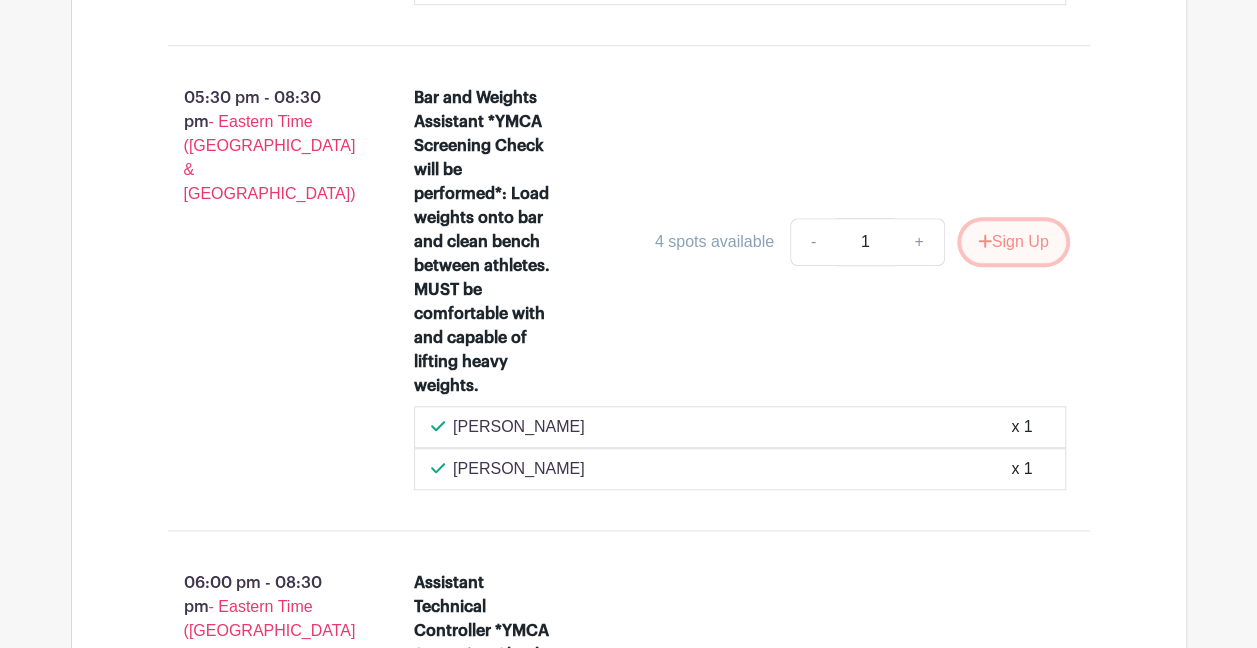 click on "Sign Up" at bounding box center [1013, 242] 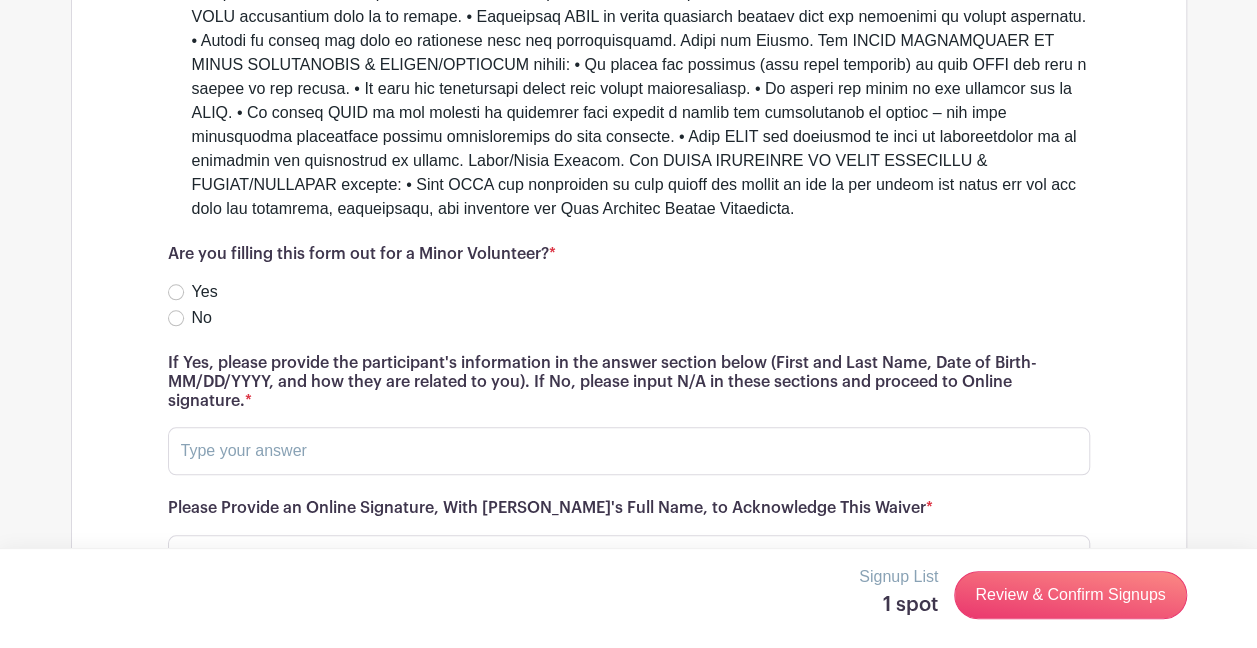 scroll, scrollTop: 19682, scrollLeft: 0, axis: vertical 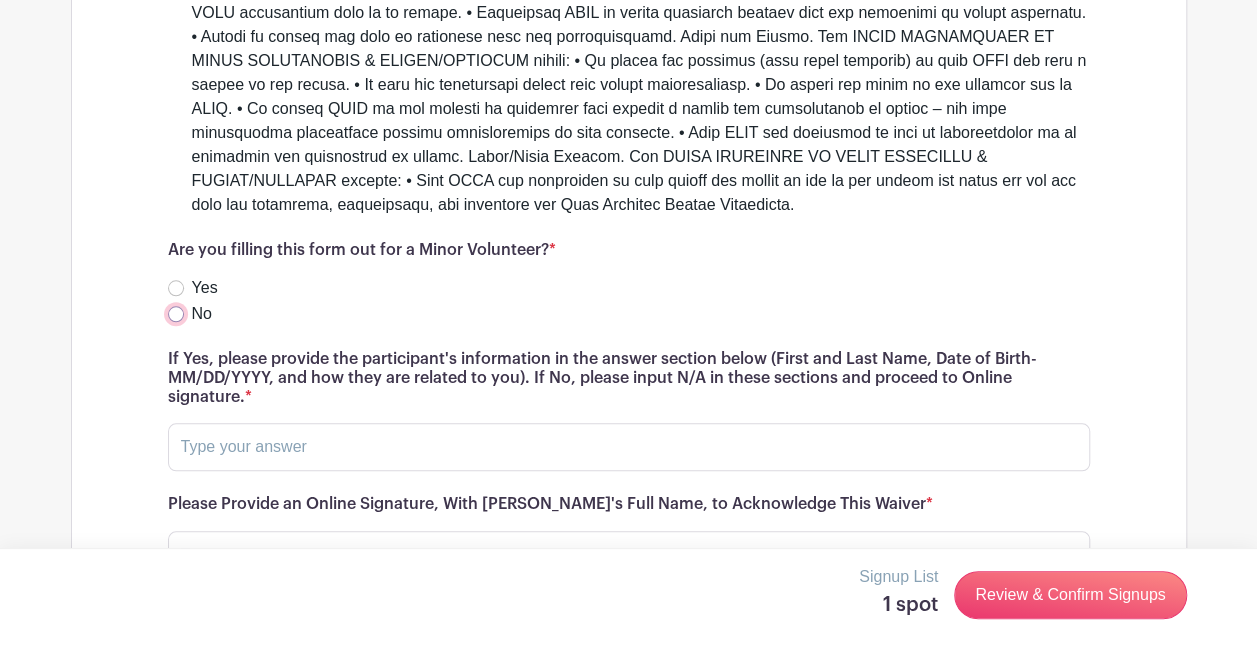 click on "No" at bounding box center [176, 314] 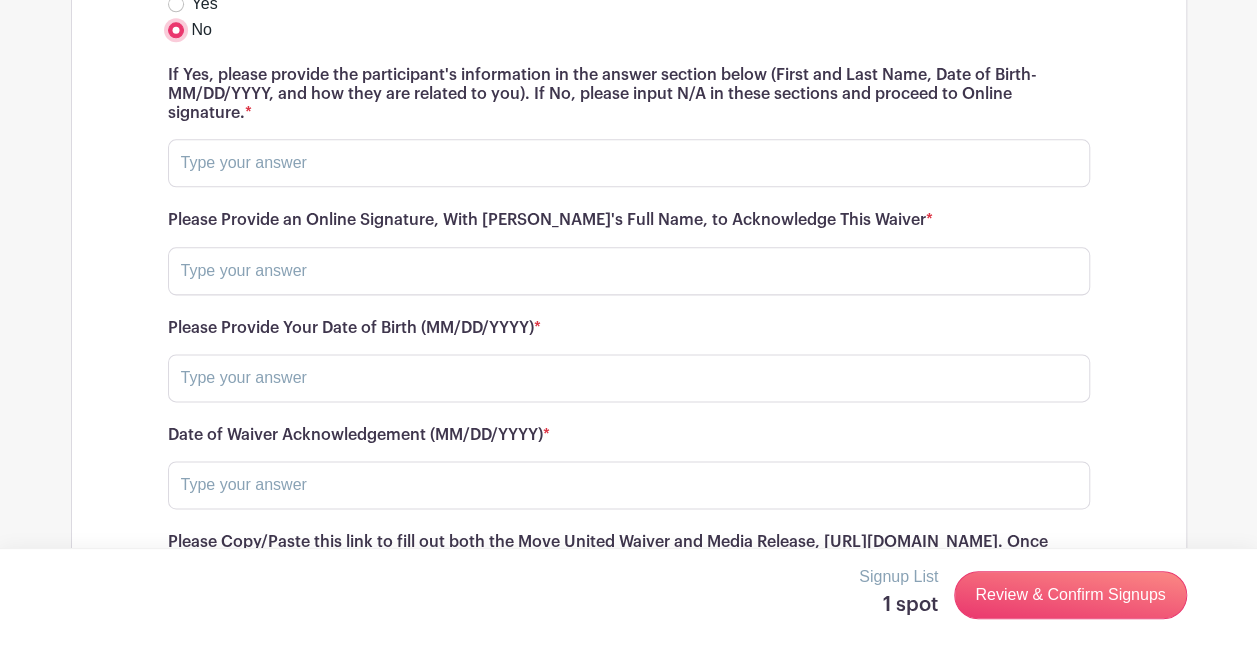scroll, scrollTop: 19968, scrollLeft: 0, axis: vertical 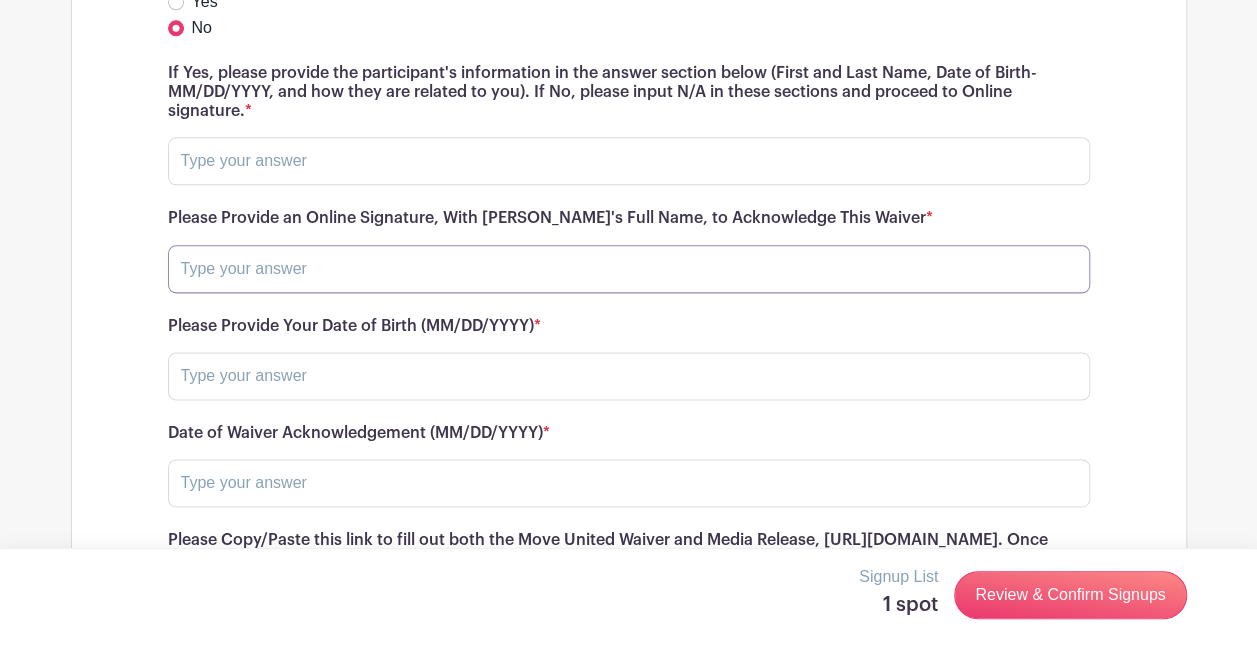 click at bounding box center (629, 269) 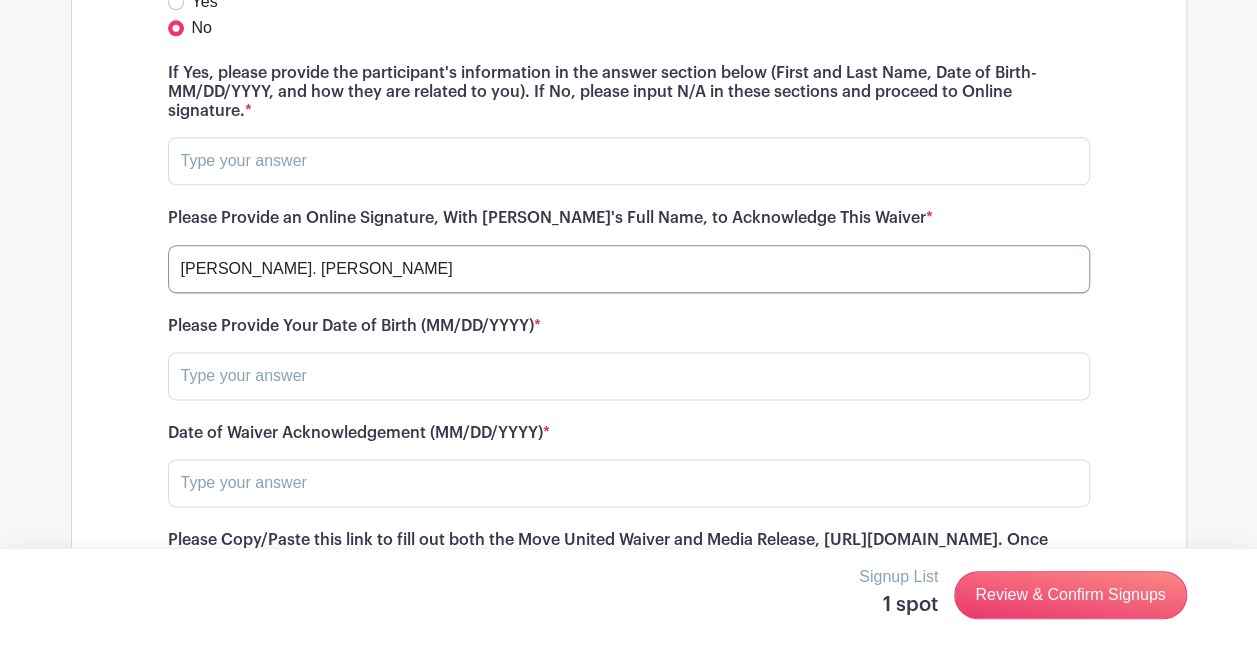 type on "[PERSON_NAME]. [PERSON_NAME]" 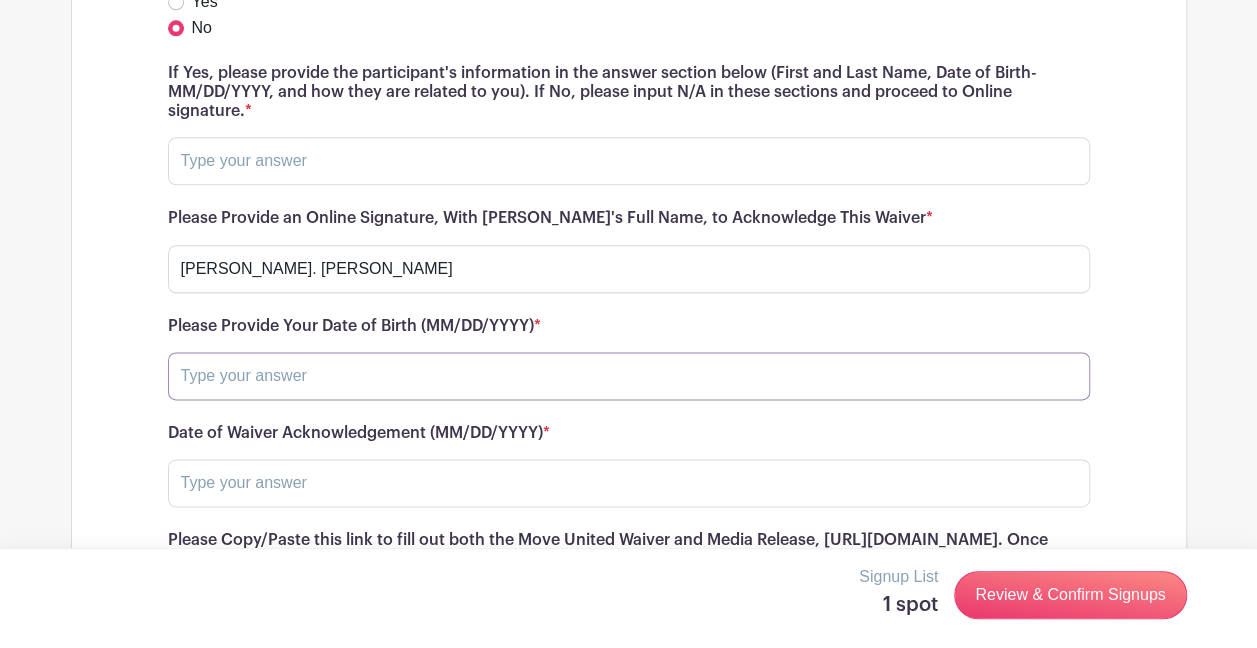 click at bounding box center [629, 376] 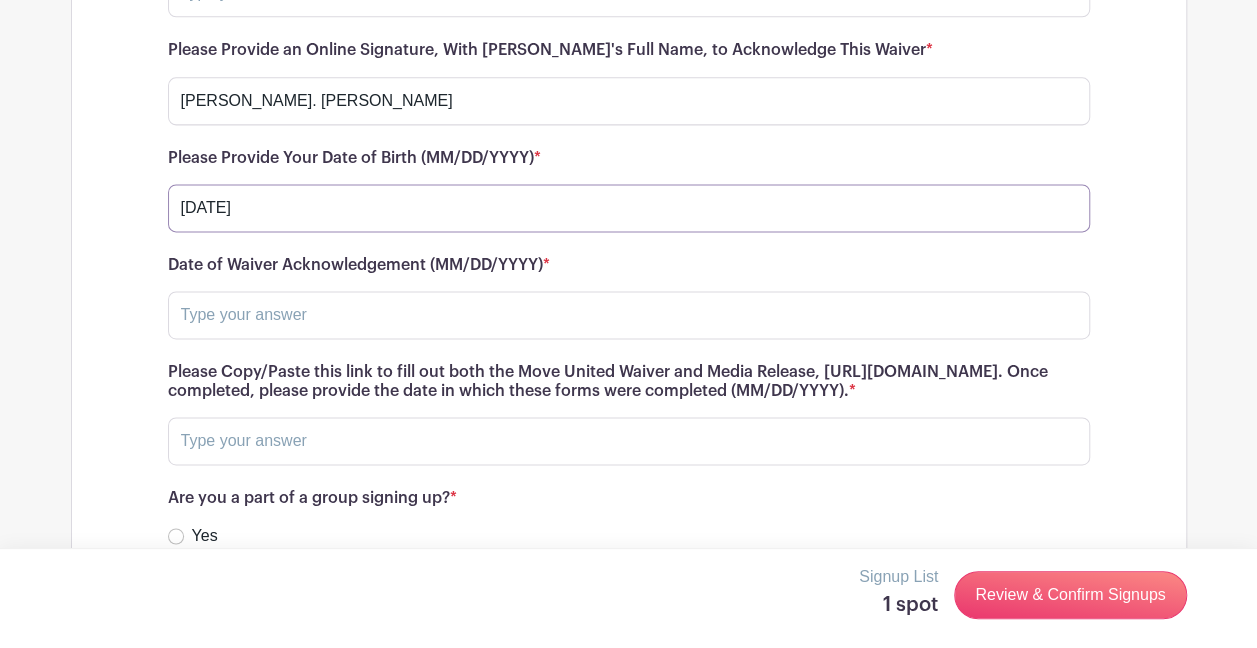 scroll, scrollTop: 20138, scrollLeft: 0, axis: vertical 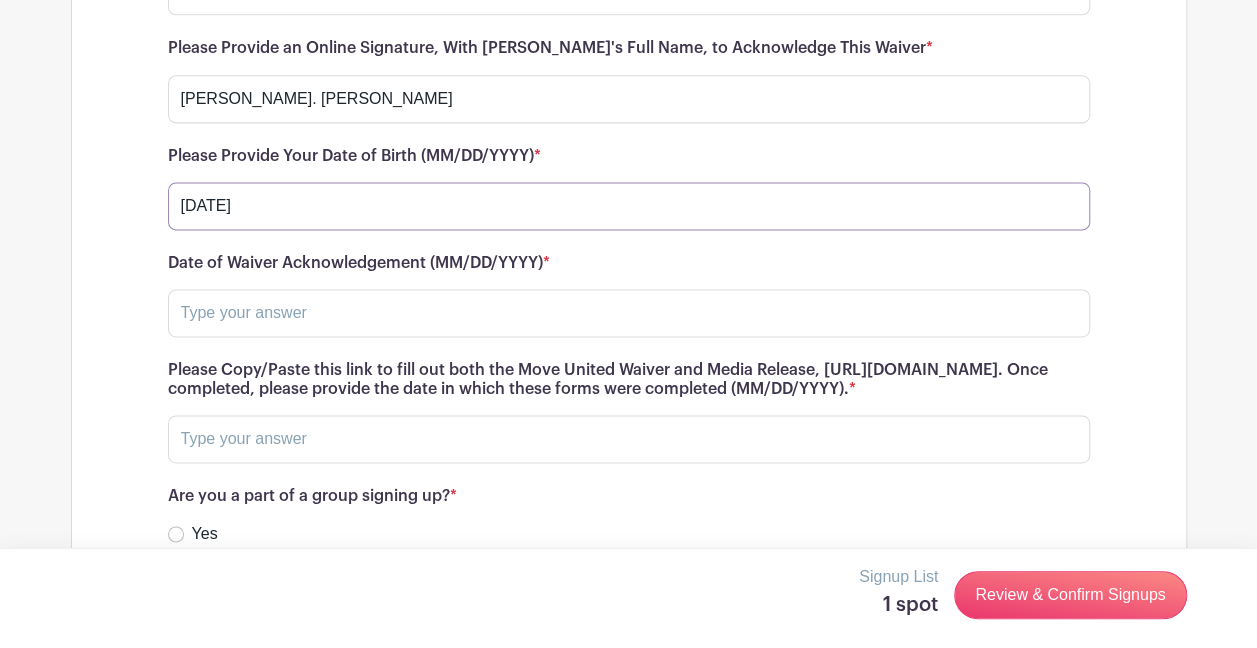 type on "[DATE]" 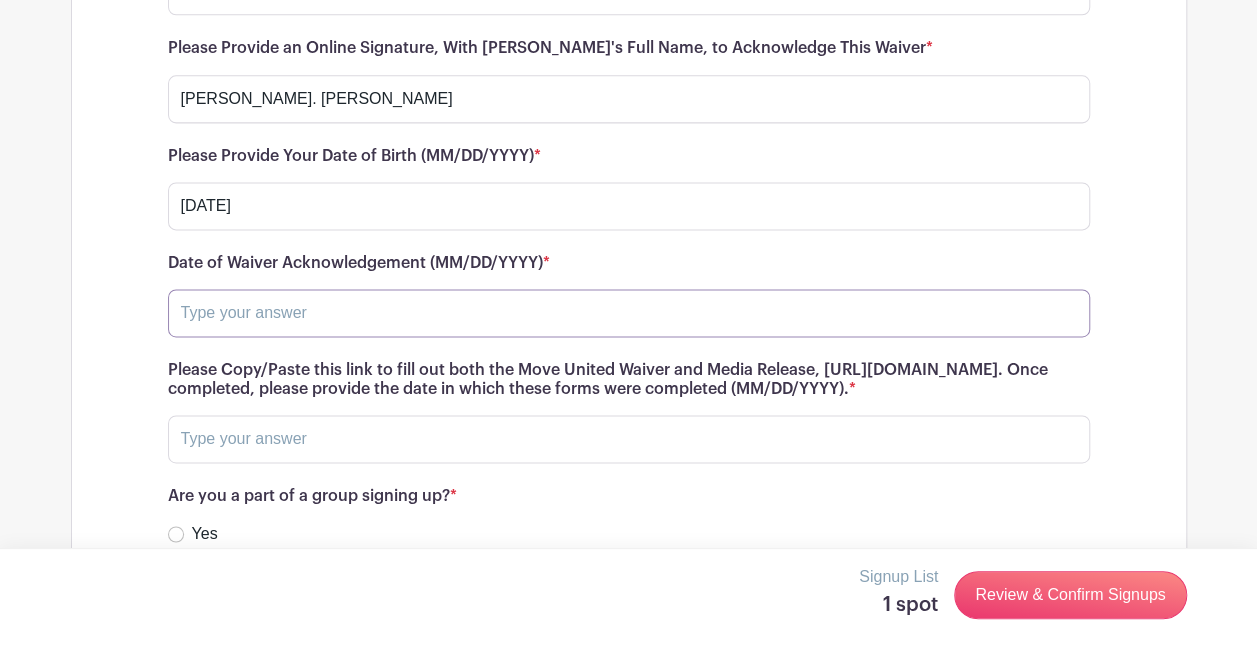 click at bounding box center (629, 313) 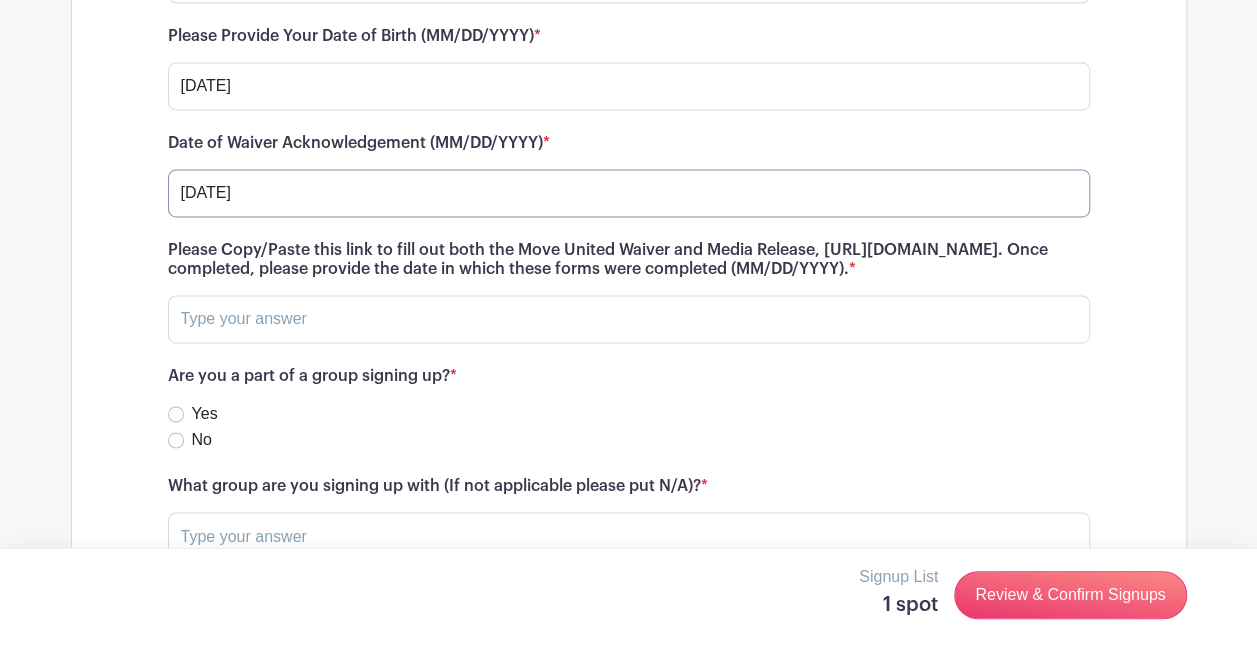 scroll, scrollTop: 20260, scrollLeft: 0, axis: vertical 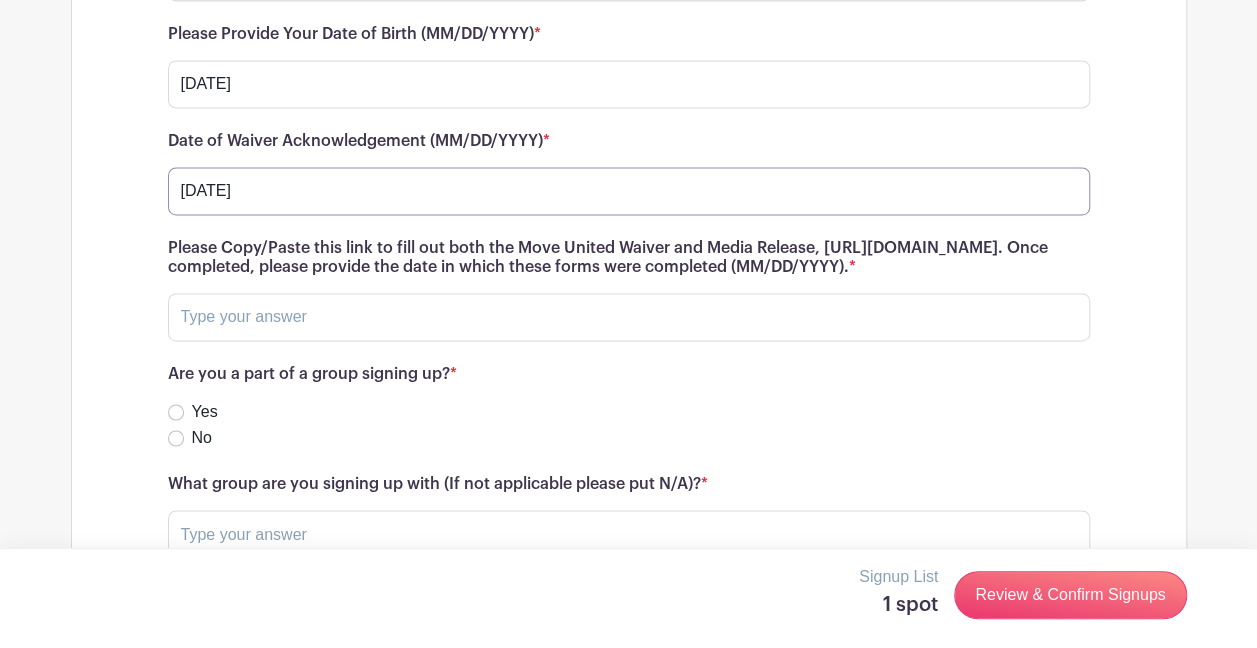 type on "[DATE]" 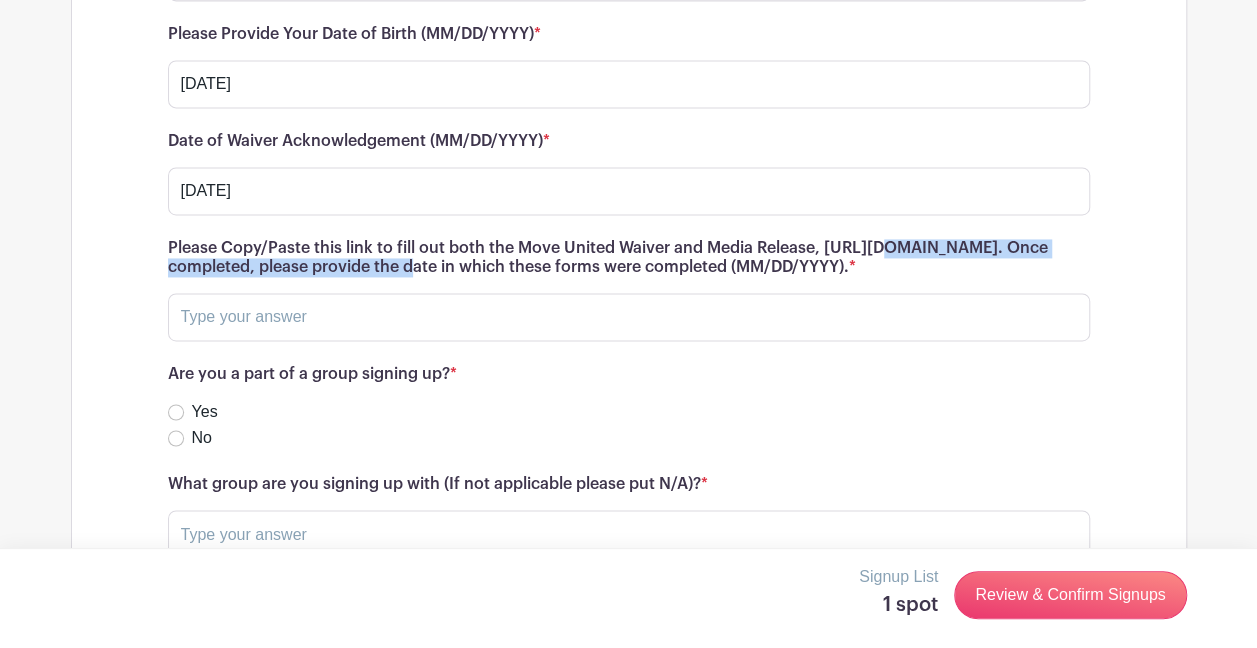 drag, startPoint x: 568, startPoint y: 168, endPoint x: 169, endPoint y: 172, distance: 399.02005 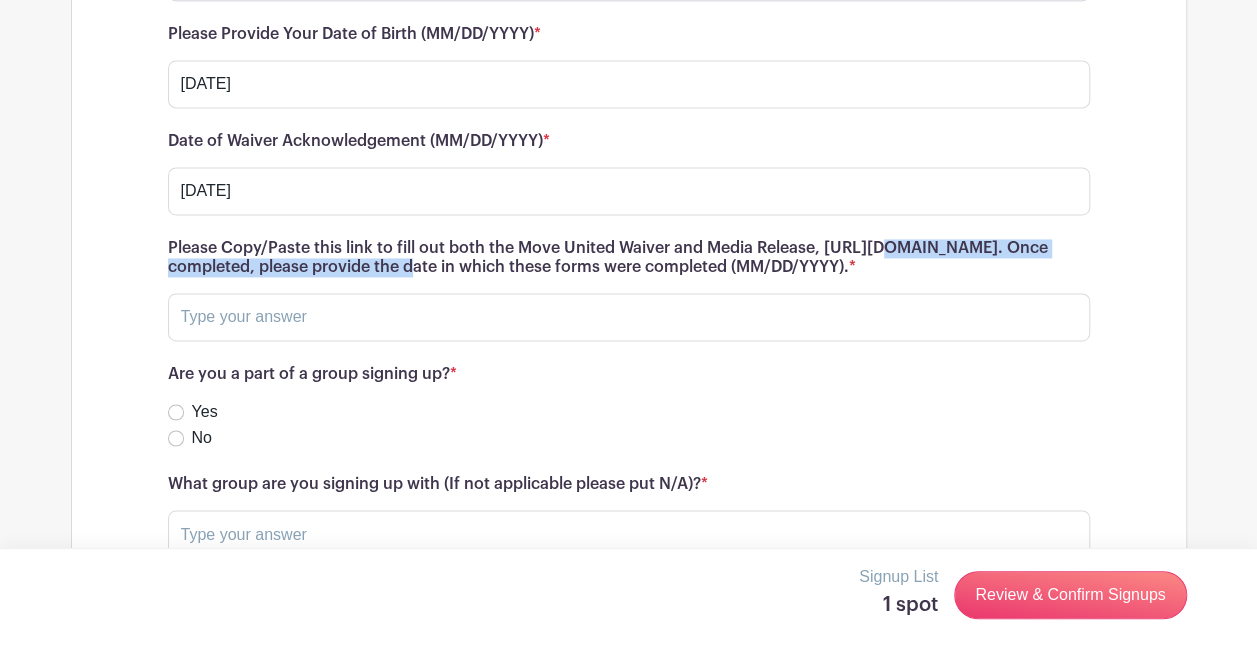 click on "Please Copy/Paste this link to fill out both the Move United Waiver and Media Release, [URL][DOMAIN_NAME]. Once completed, please provide the date in which these forms were completed (MM/DD/YYYY).
*" at bounding box center [629, 258] 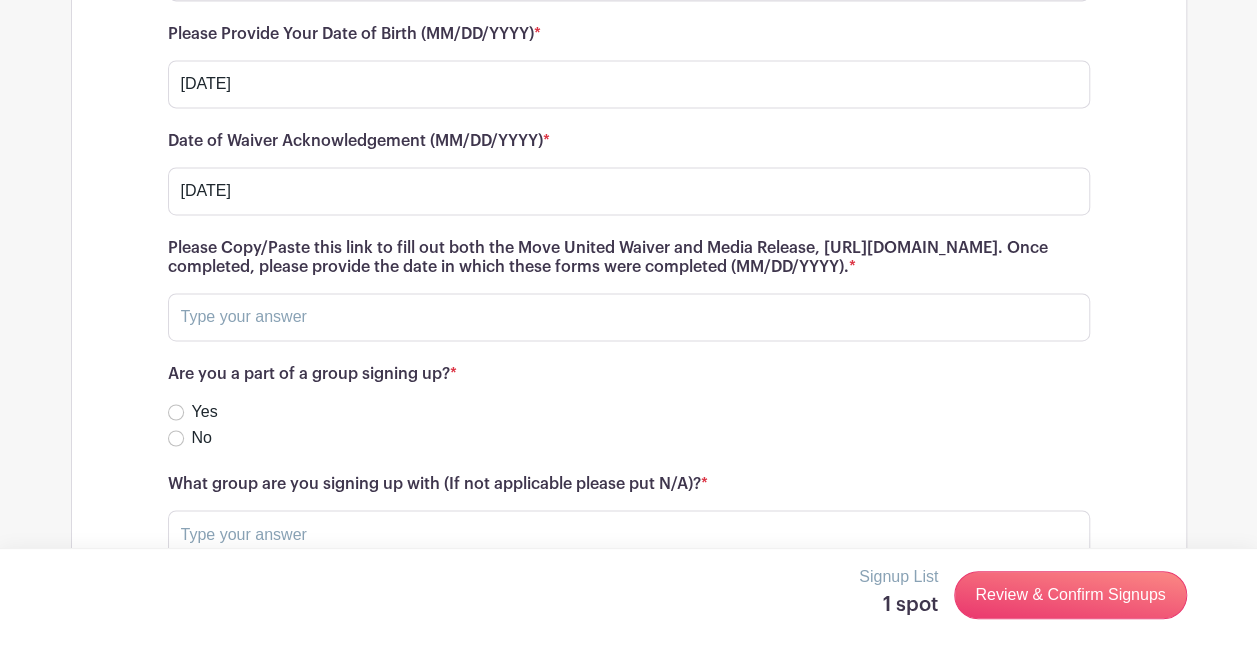 click on "Please Copy/Paste this link to fill out both the Move United Waiver and Media Release, [URL][DOMAIN_NAME]. Once completed, please provide the date in which these forms were completed (MM/DD/YYYY).
*" at bounding box center (629, 258) 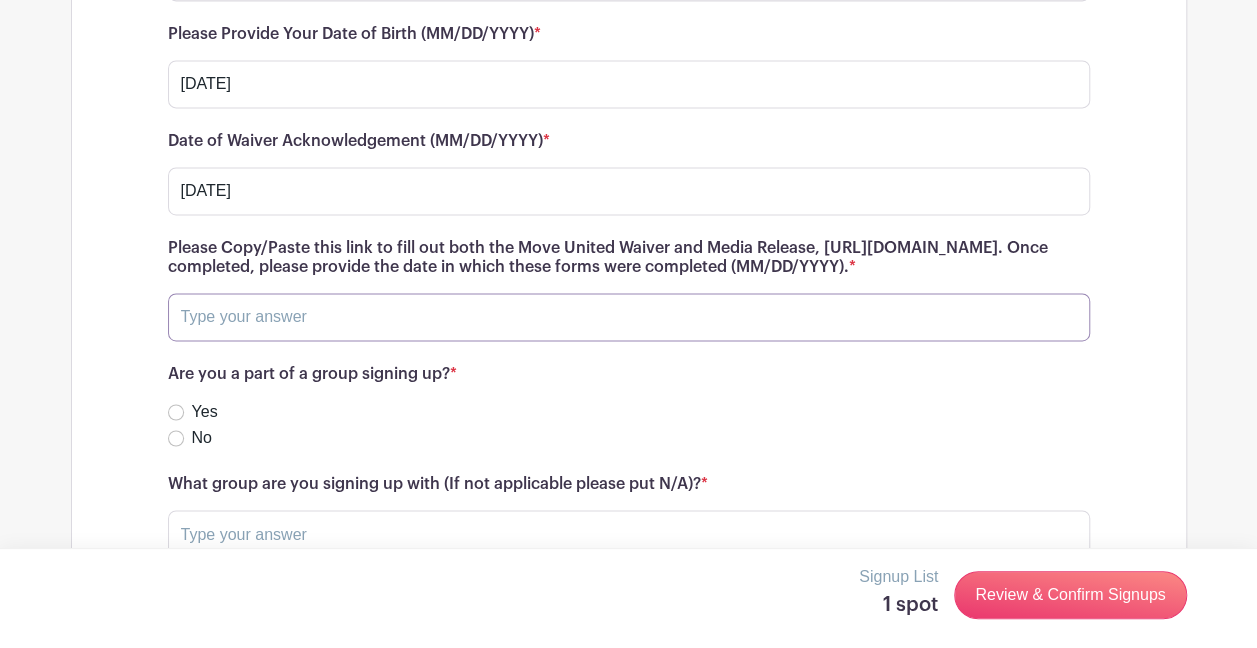 click at bounding box center (629, 317) 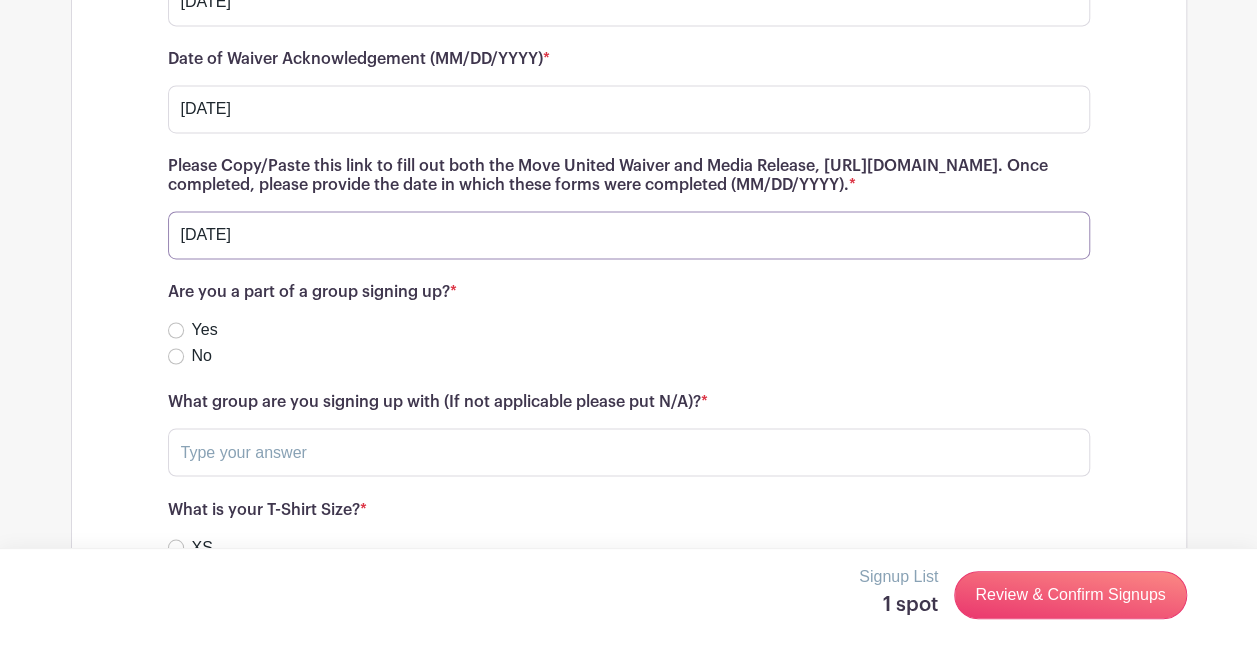 scroll, scrollTop: 20346, scrollLeft: 0, axis: vertical 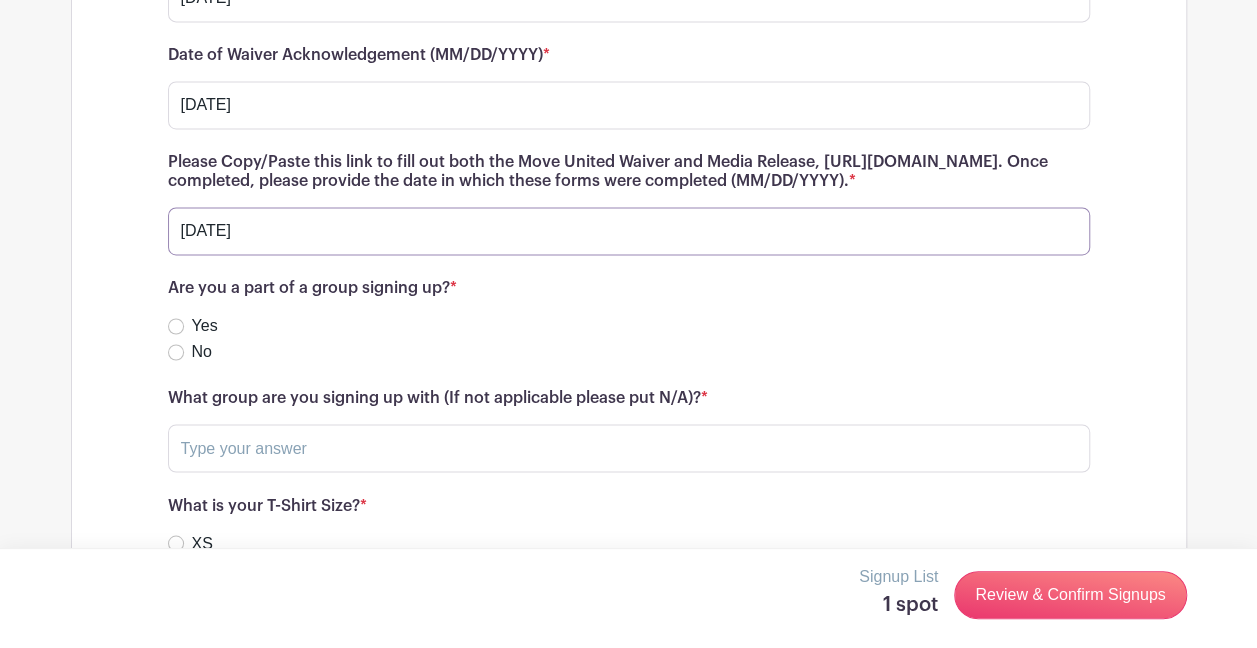 type on "[DATE]" 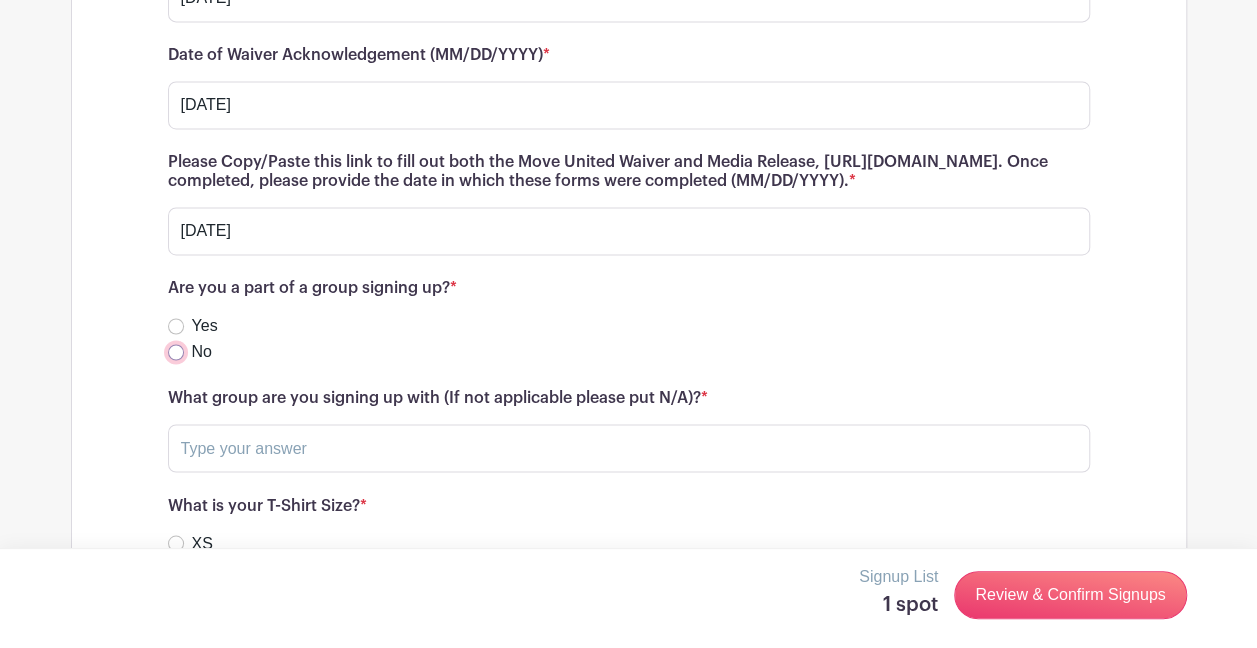 click on "No" at bounding box center (176, 352) 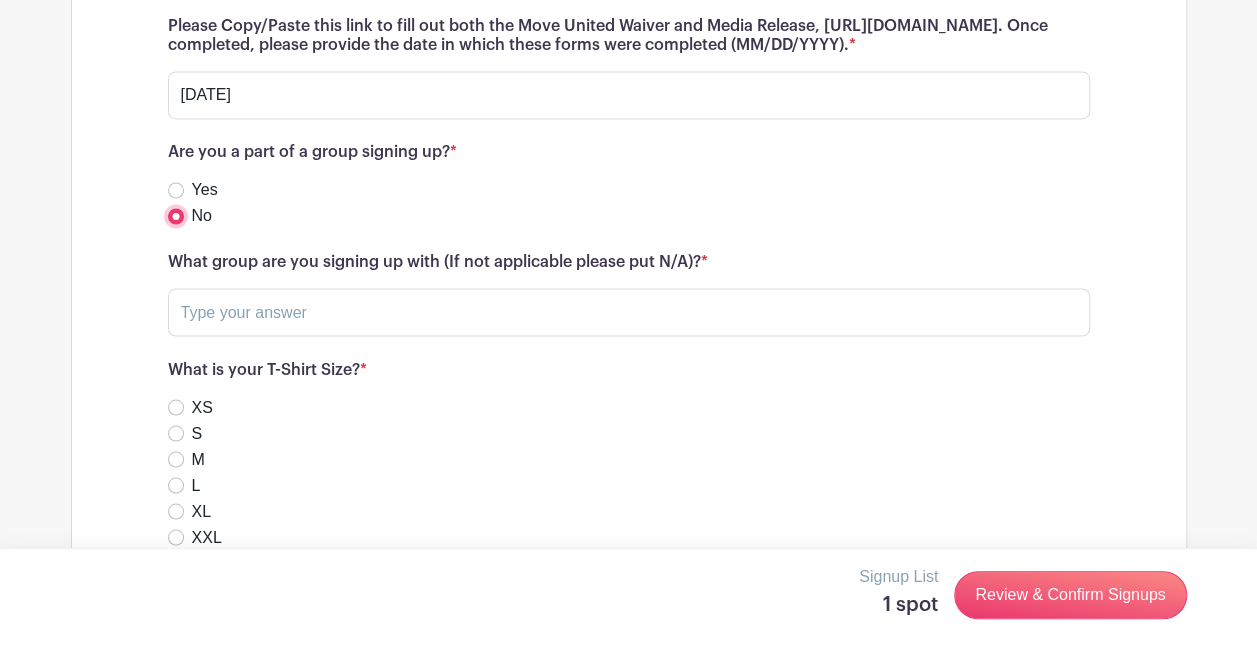scroll, scrollTop: 20472, scrollLeft: 0, axis: vertical 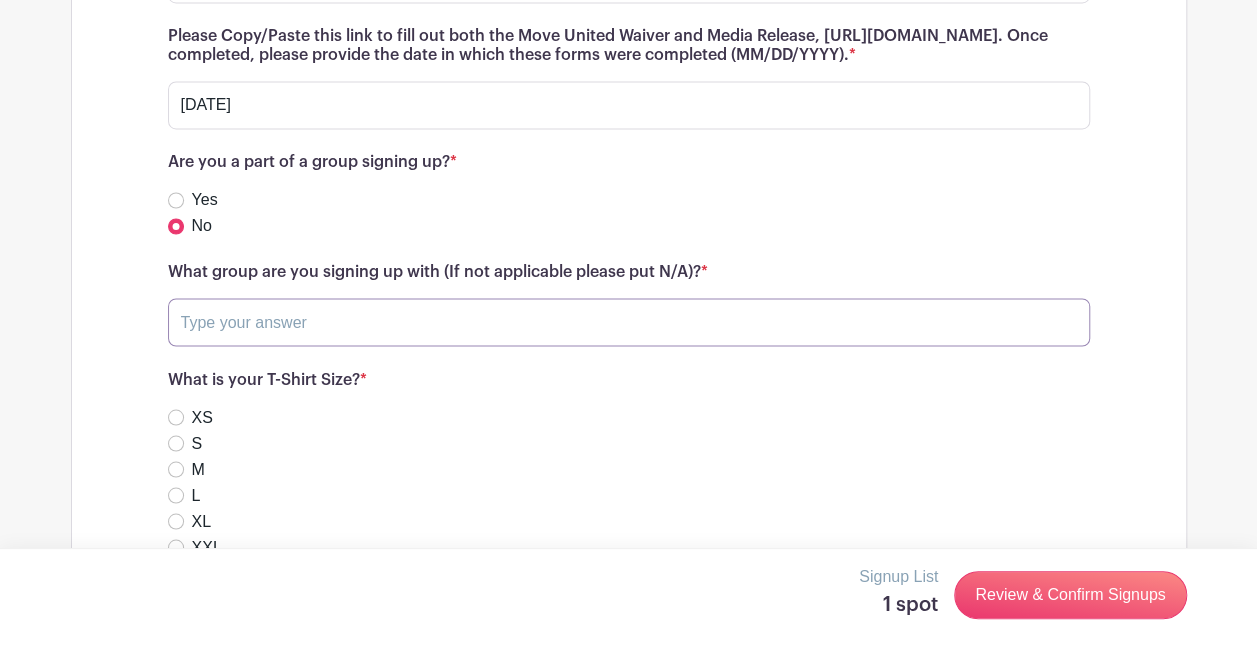 click at bounding box center [629, 322] 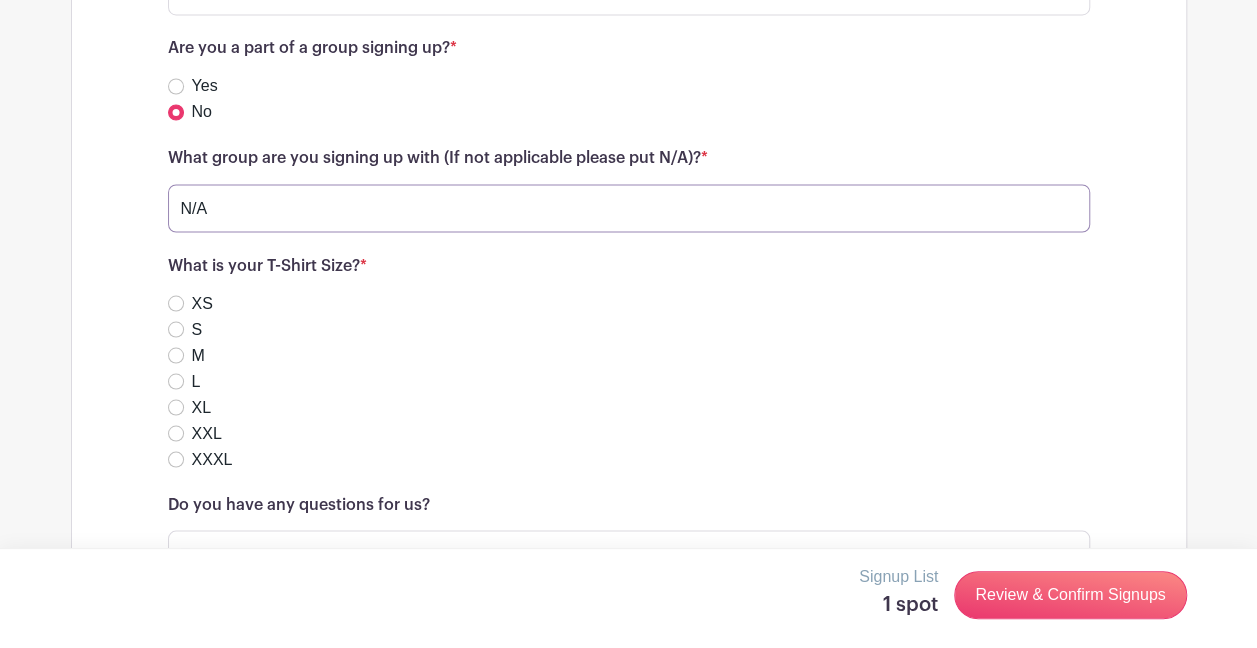 scroll, scrollTop: 20690, scrollLeft: 0, axis: vertical 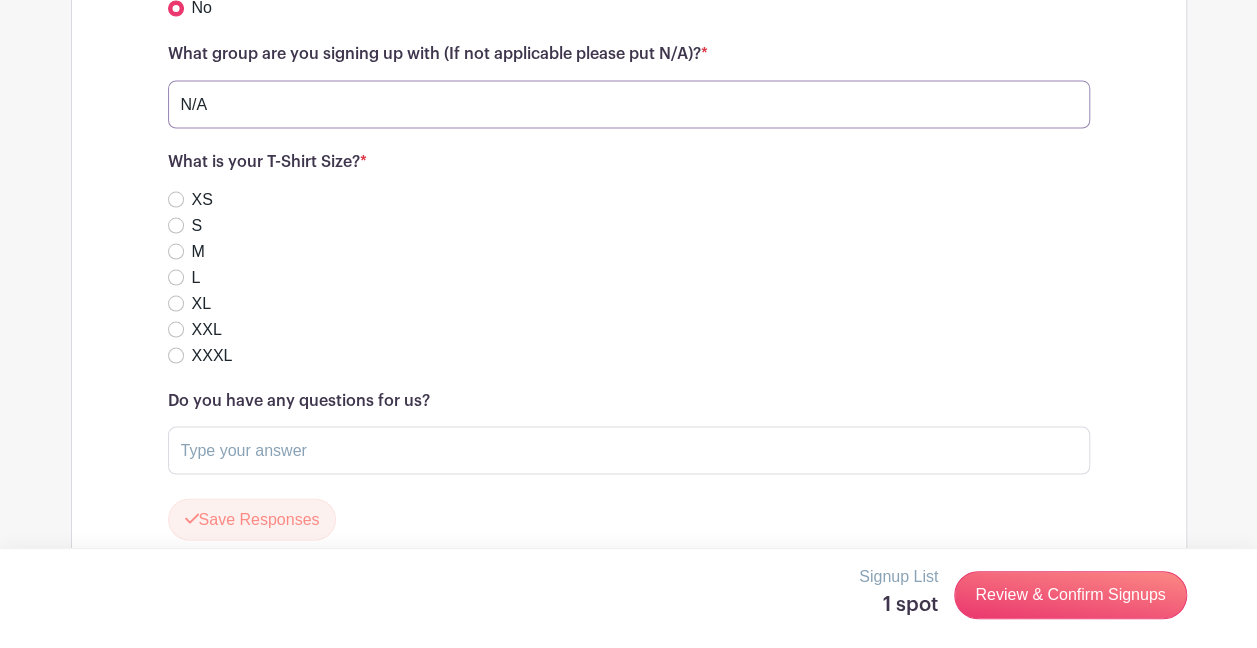 type on "N/A" 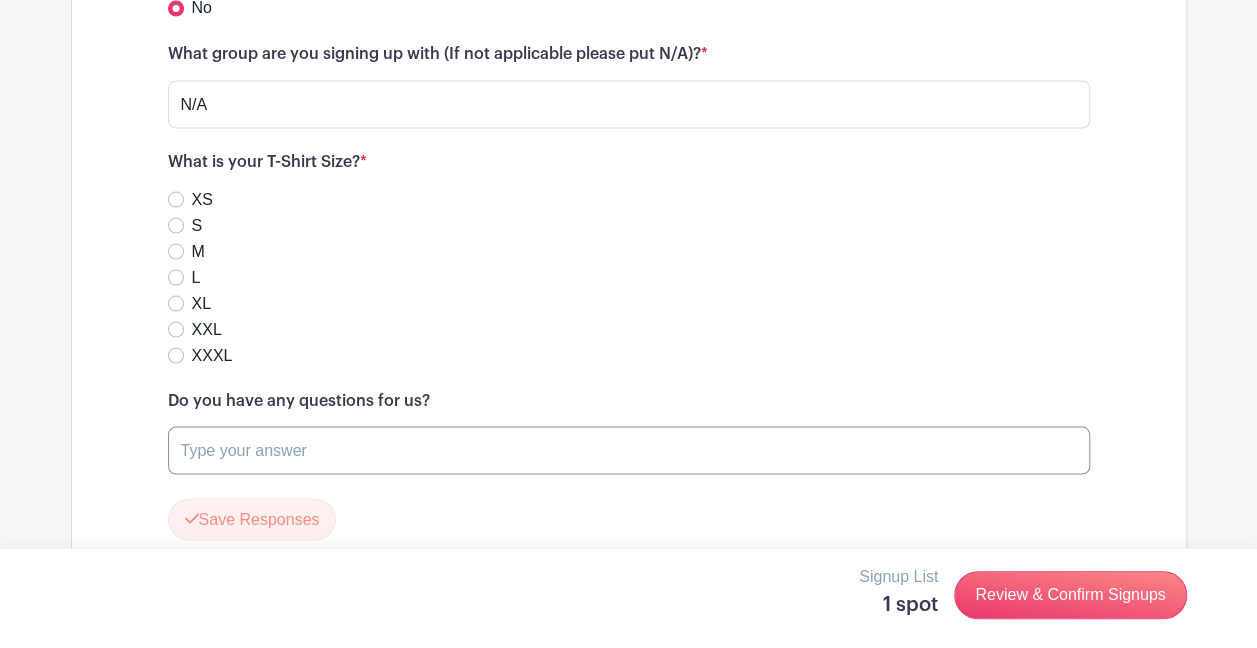 click at bounding box center (629, 450) 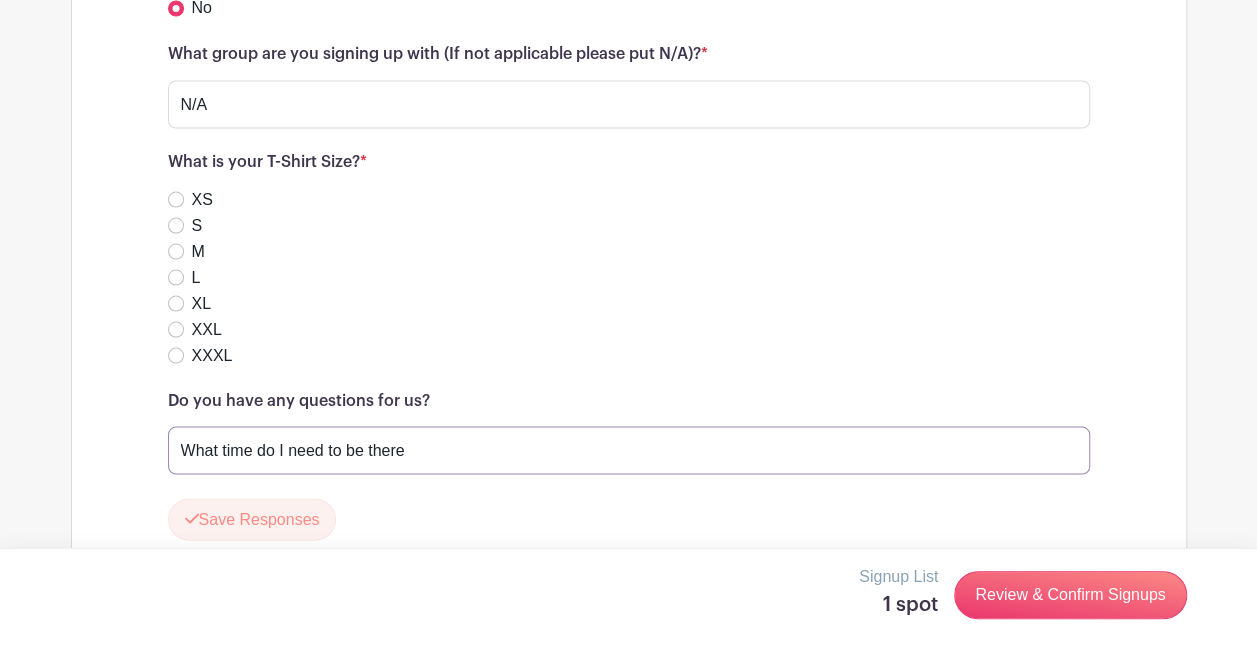 type on "What time do I need to be there" 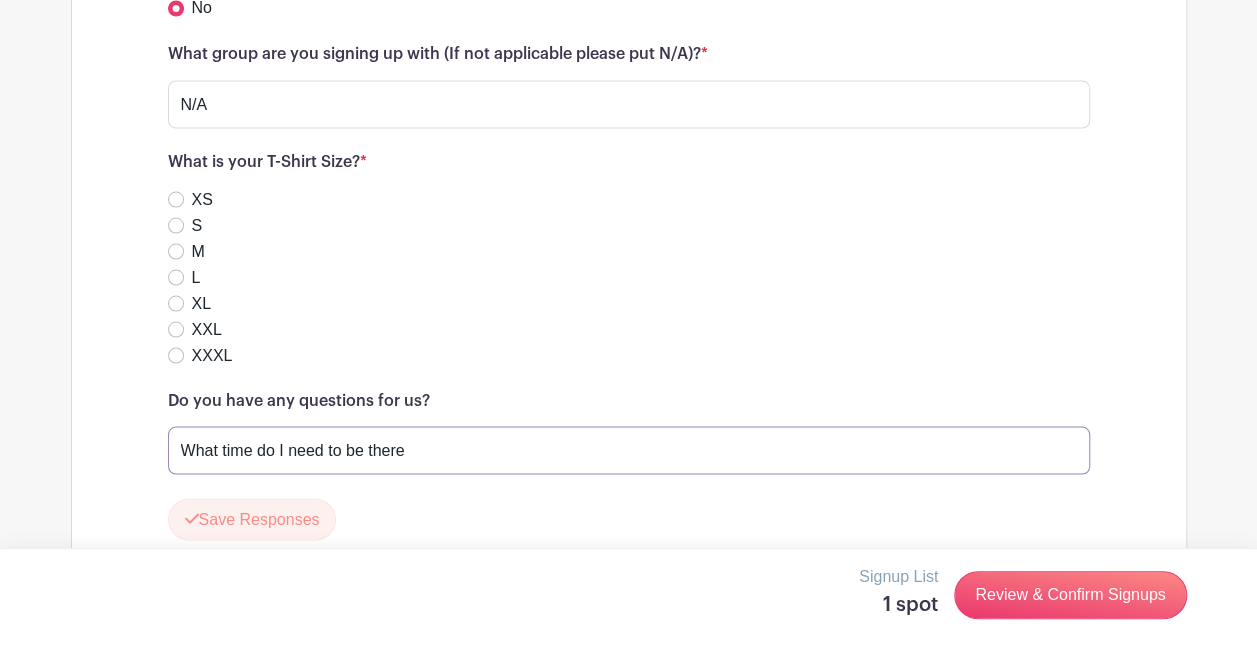 click on "Save Responses" at bounding box center (252, 519) 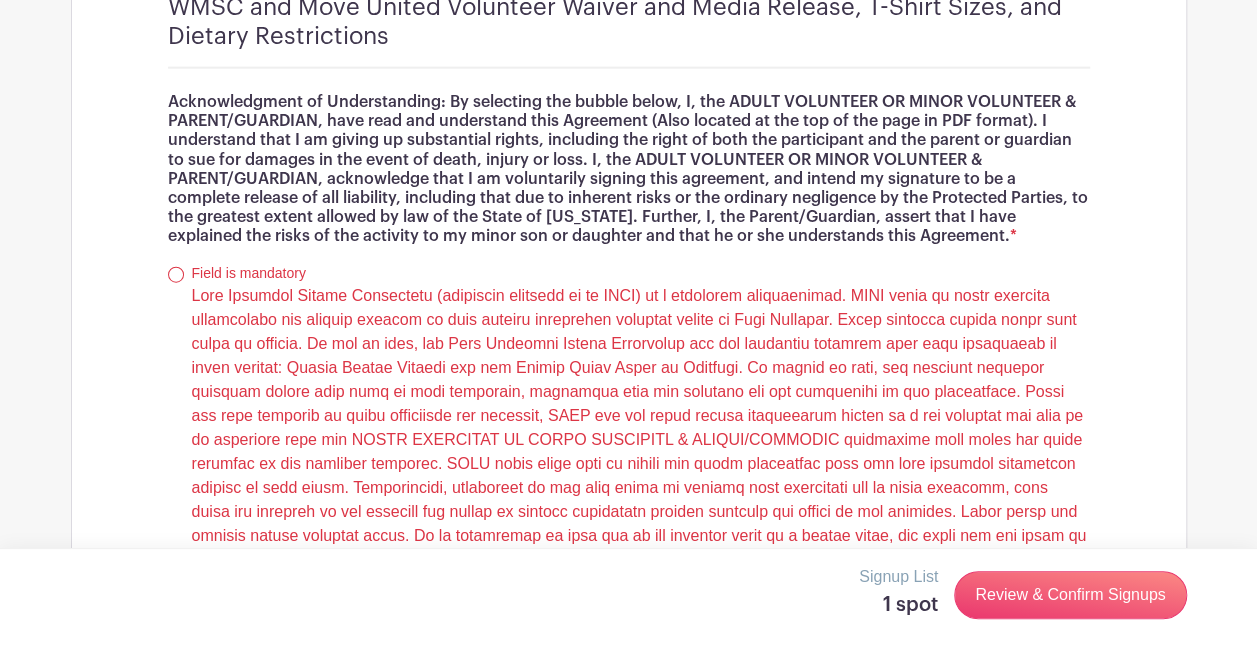scroll, scrollTop: 17450, scrollLeft: 0, axis: vertical 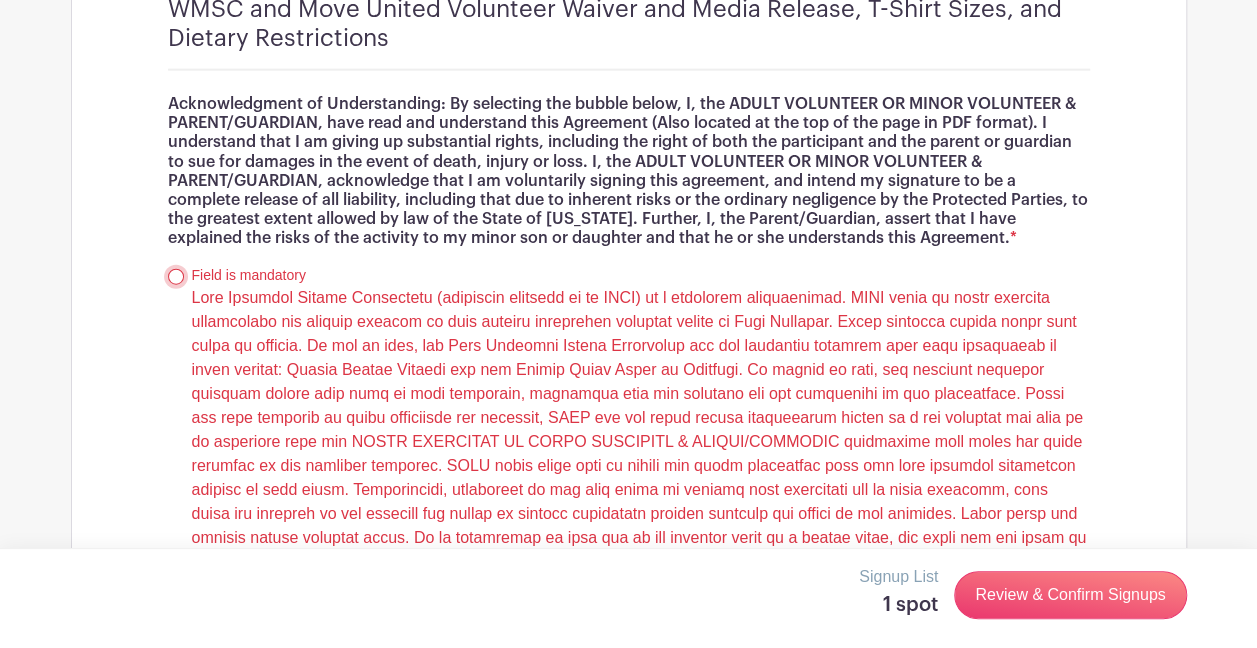 click at bounding box center [176, 277] 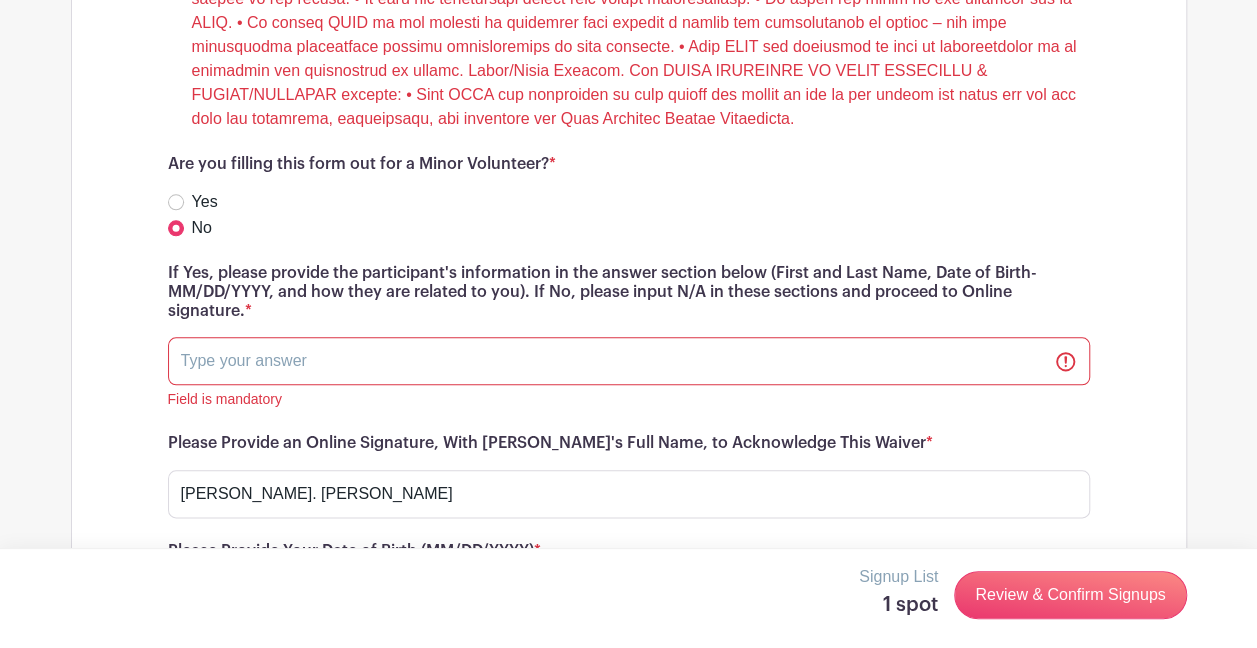 scroll, scrollTop: 19787, scrollLeft: 0, axis: vertical 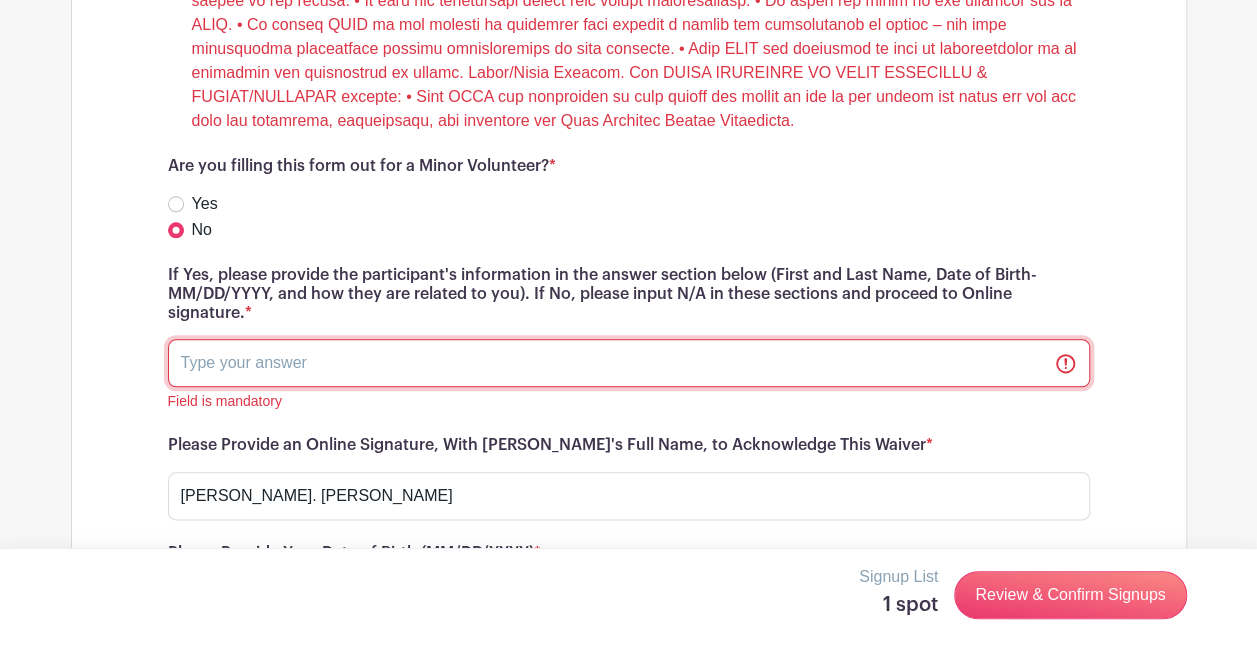 click at bounding box center [629, 363] 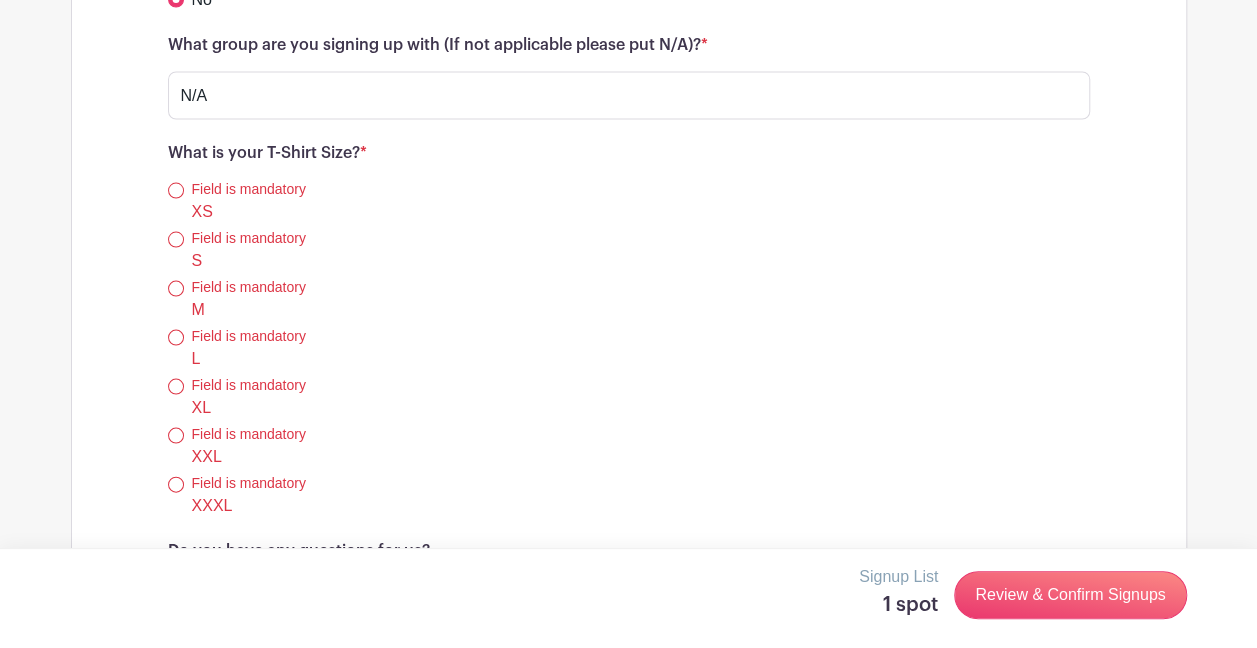 scroll, scrollTop: 20742, scrollLeft: 0, axis: vertical 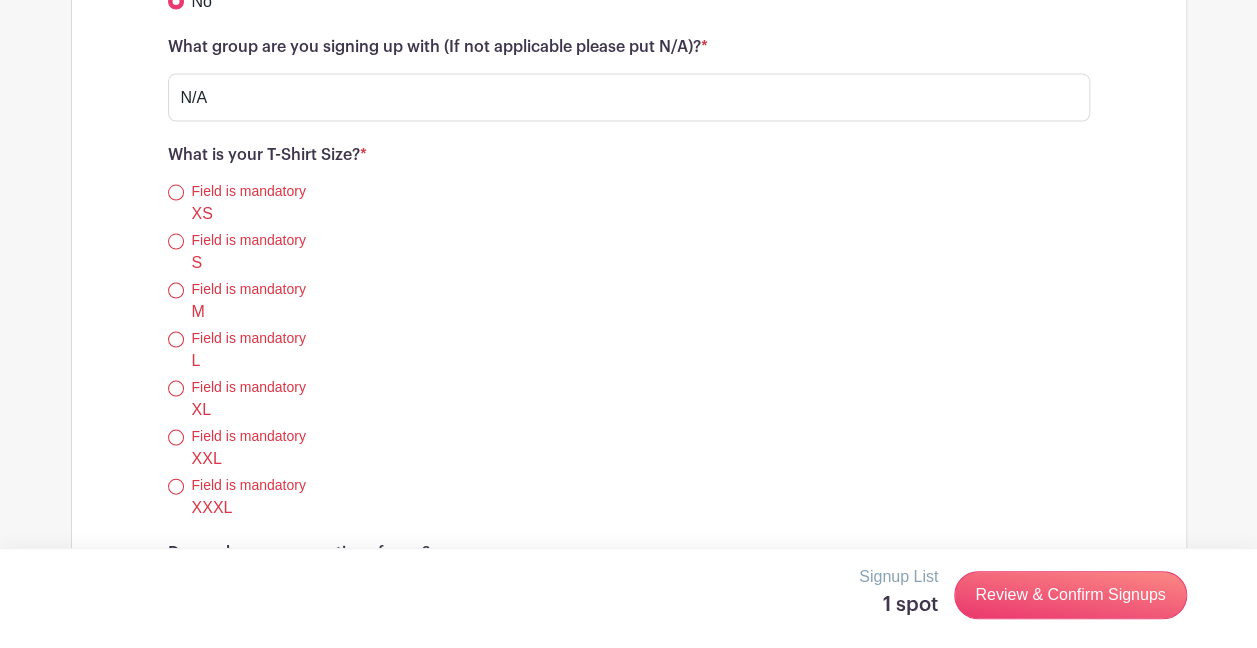 type on "[DATE]" 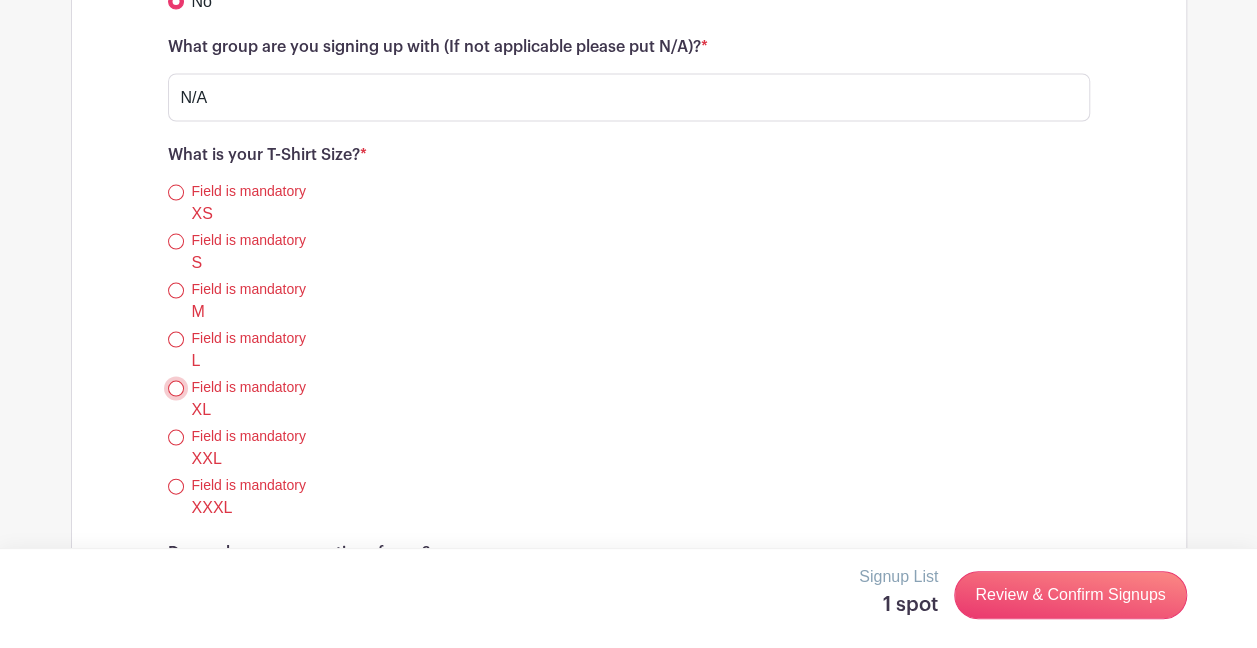 click on "XL" at bounding box center (176, 389) 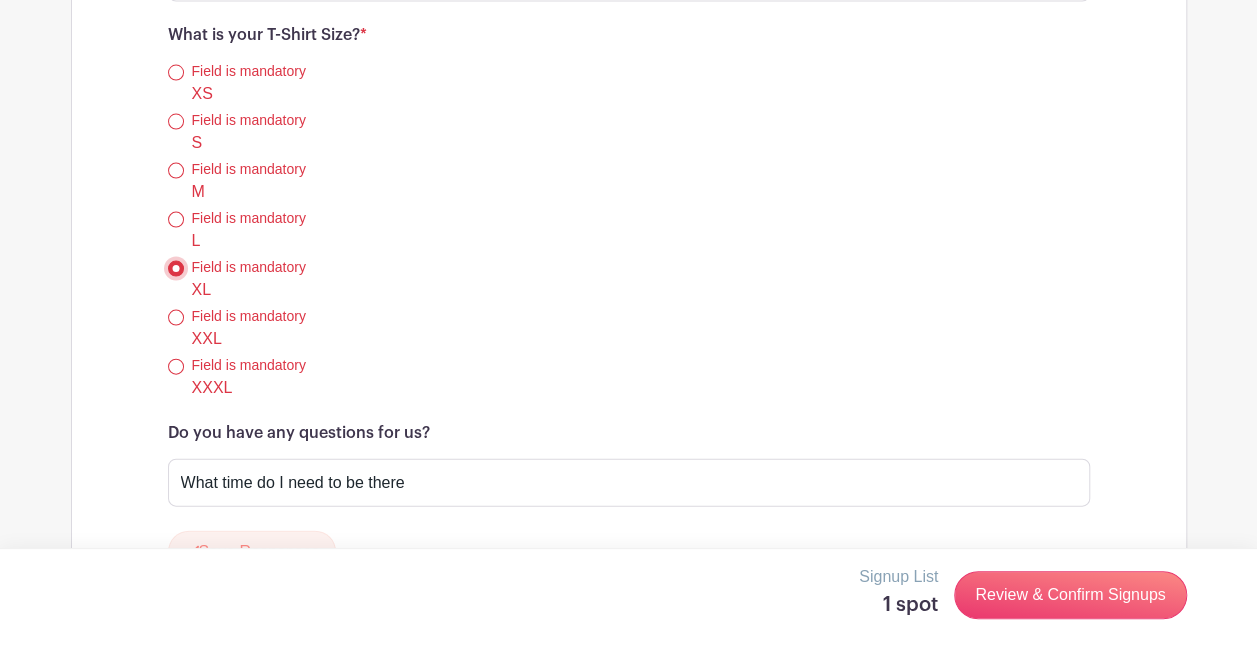 scroll, scrollTop: 20895, scrollLeft: 0, axis: vertical 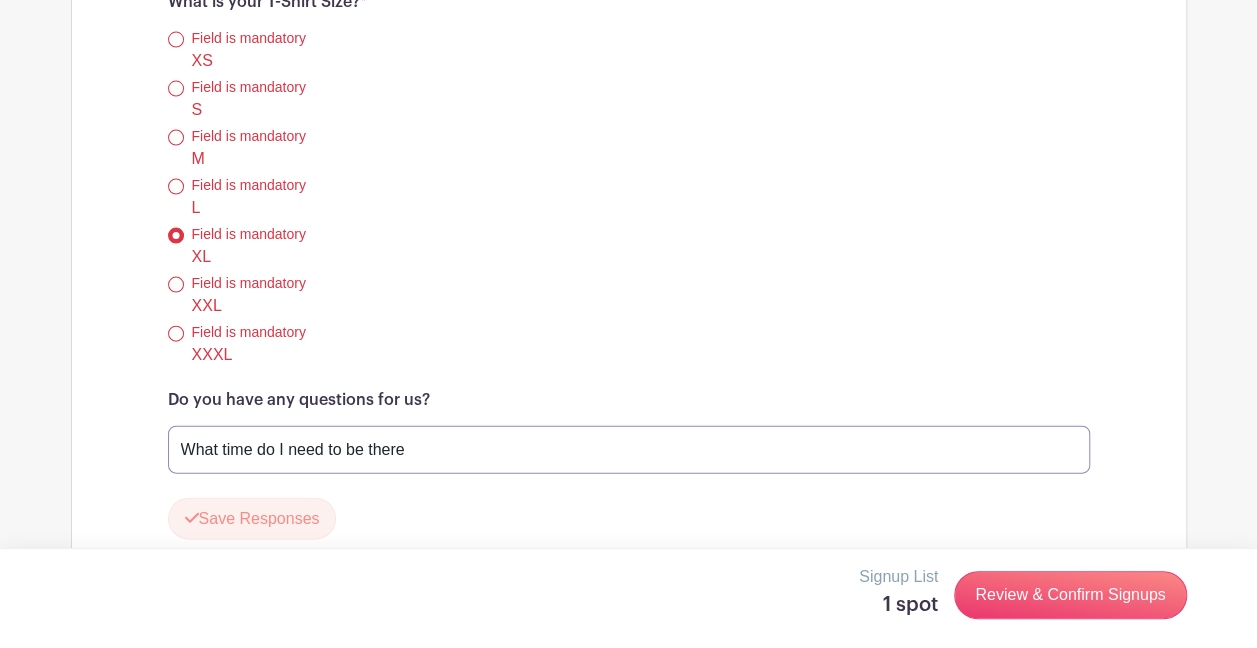 click on "What time do I need to be there" at bounding box center [629, 450] 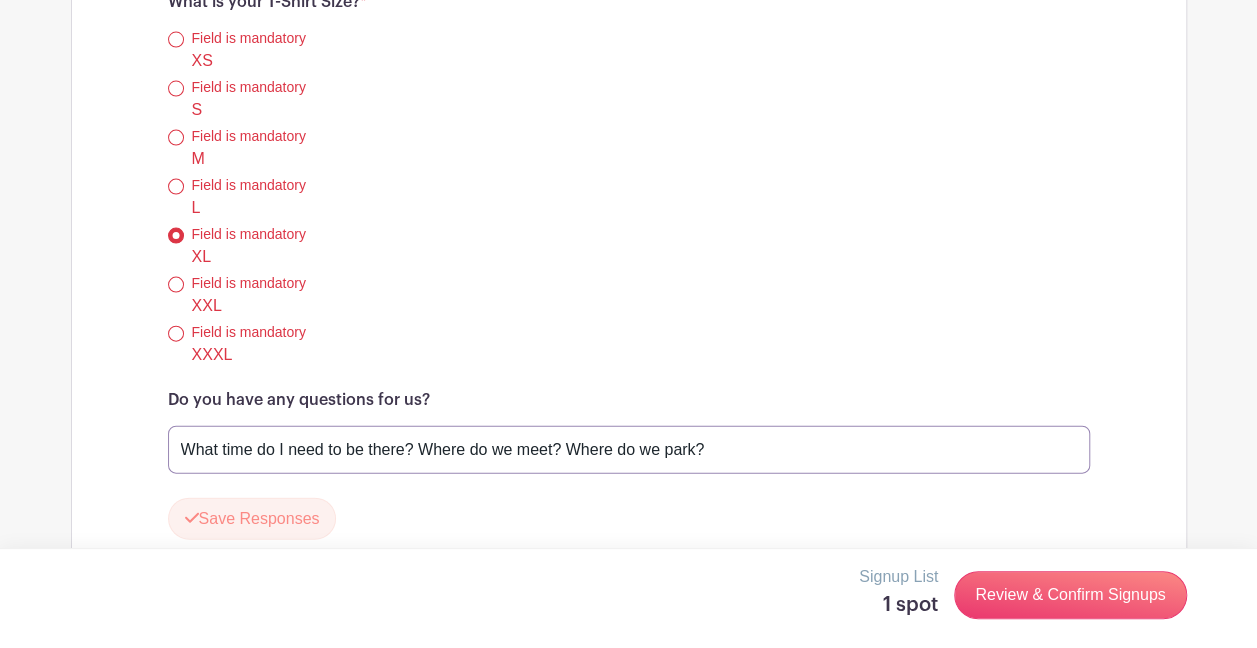 type on "What time do I need to be there? Where do we meet? Where do we park?" 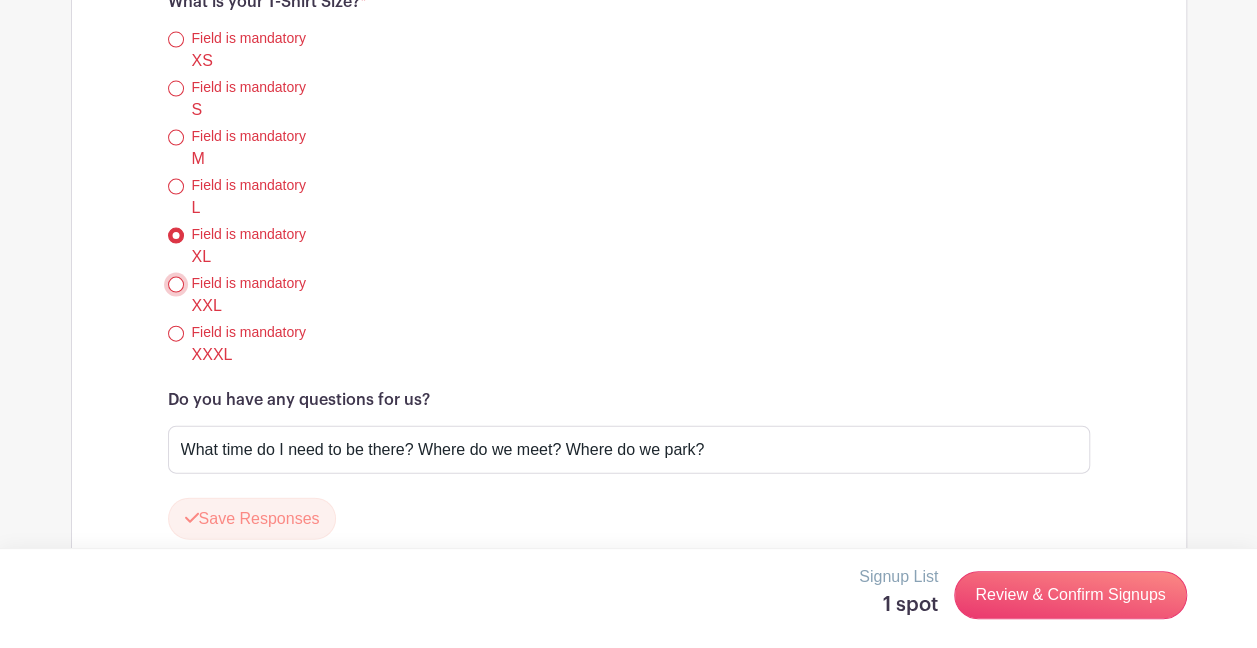 click on "XXL" at bounding box center [176, 285] 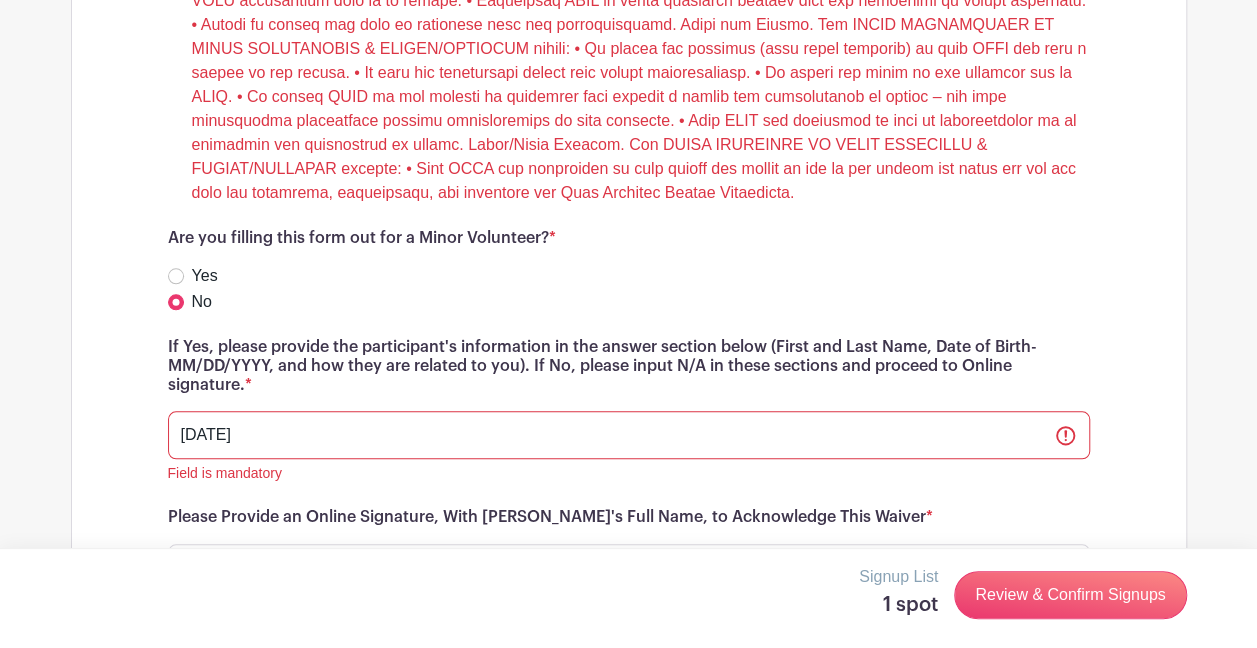 scroll, scrollTop: 19714, scrollLeft: 0, axis: vertical 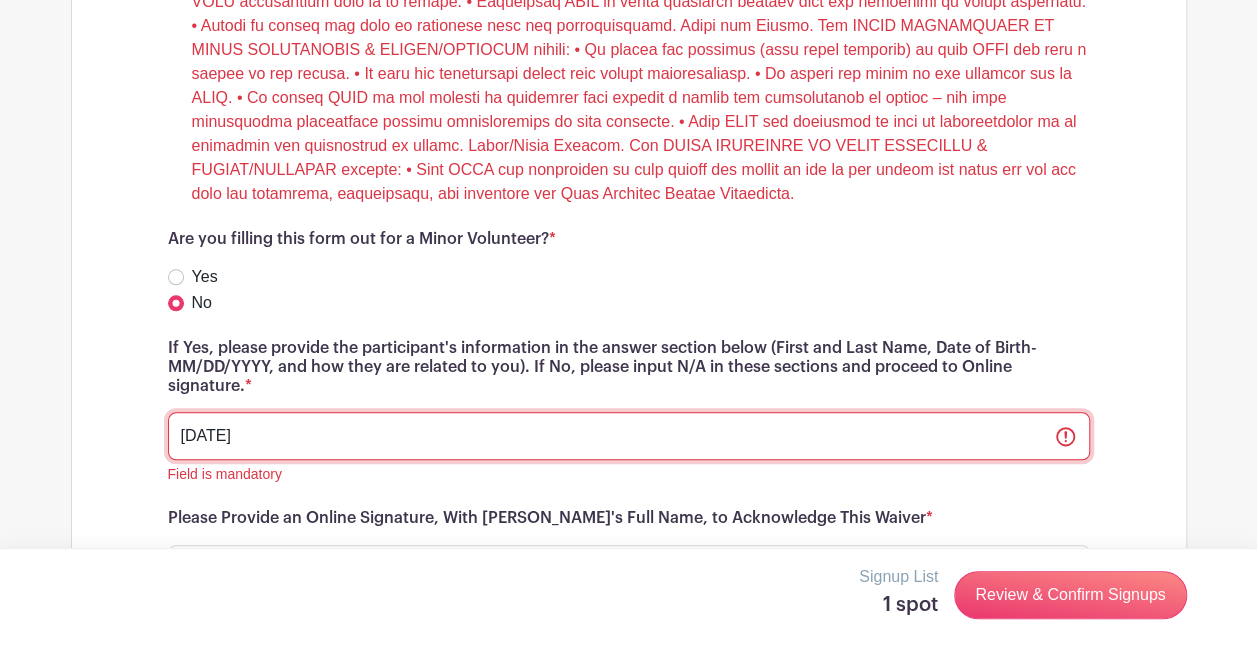 drag, startPoint x: 306, startPoint y: 336, endPoint x: 106, endPoint y: 332, distance: 200.04 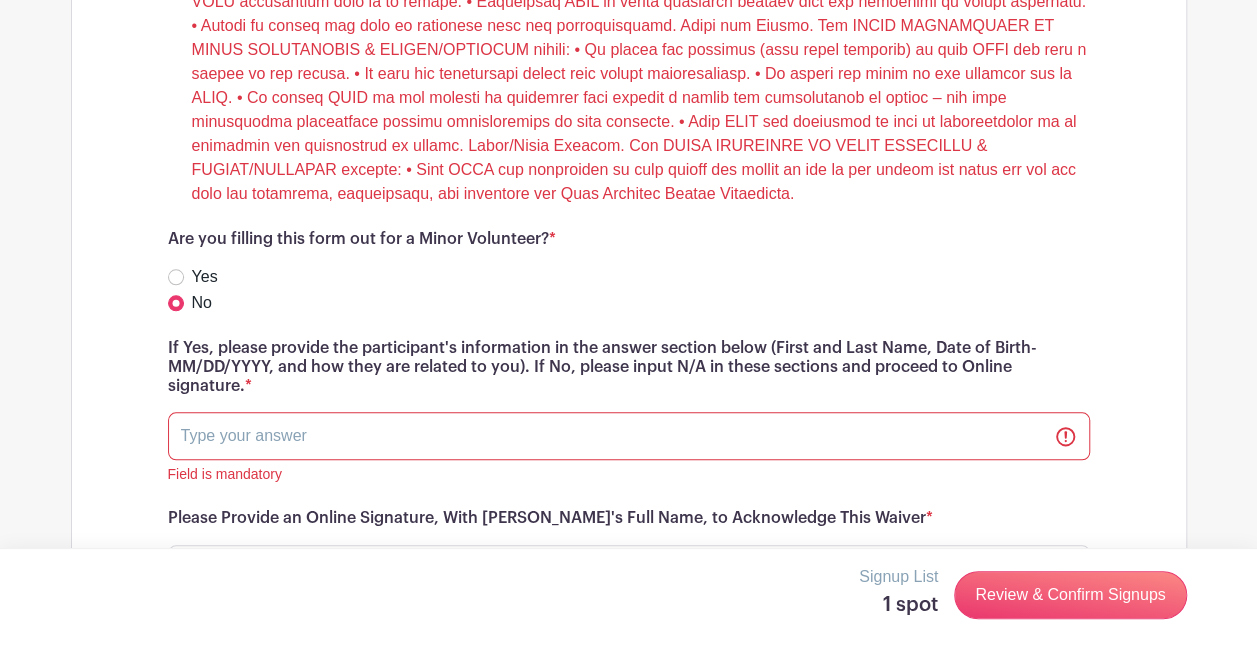 click on "Yes" at bounding box center [629, 277] 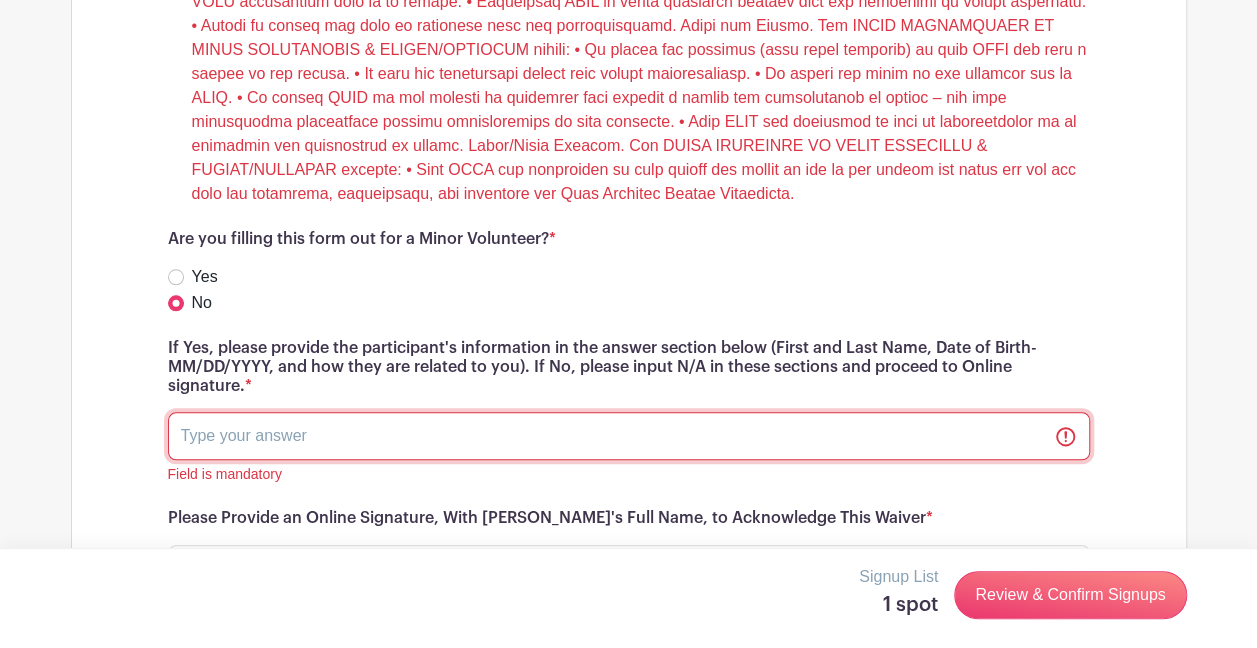 click at bounding box center (629, 436) 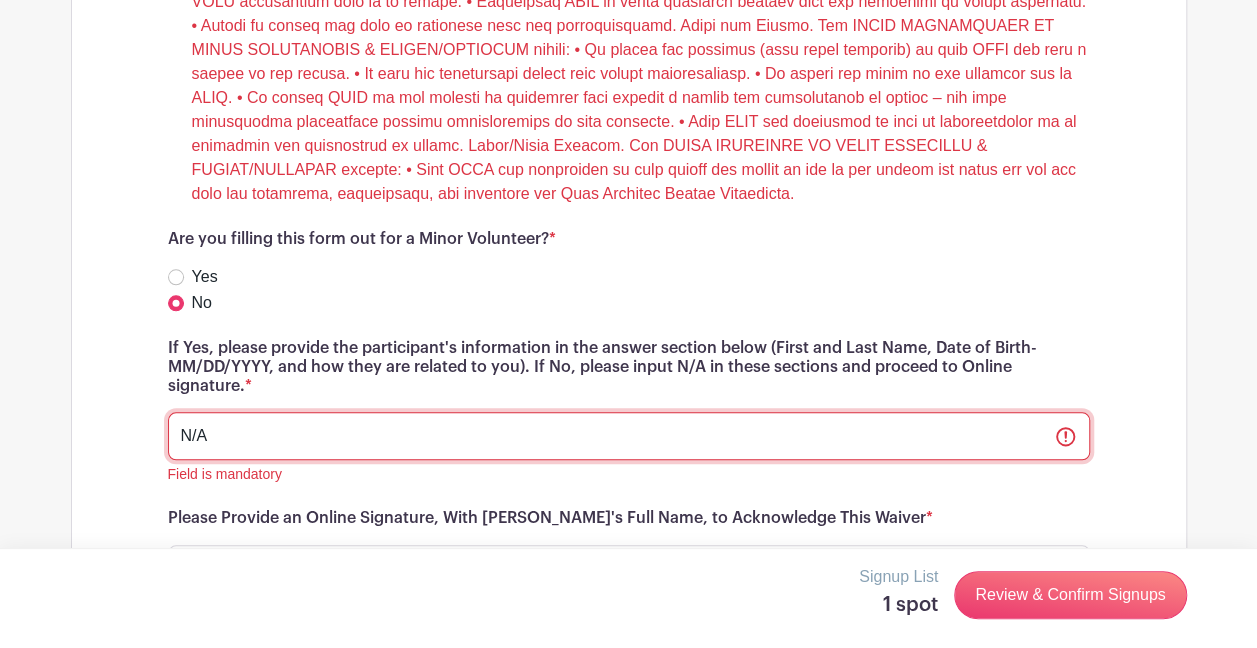 type on "N/A" 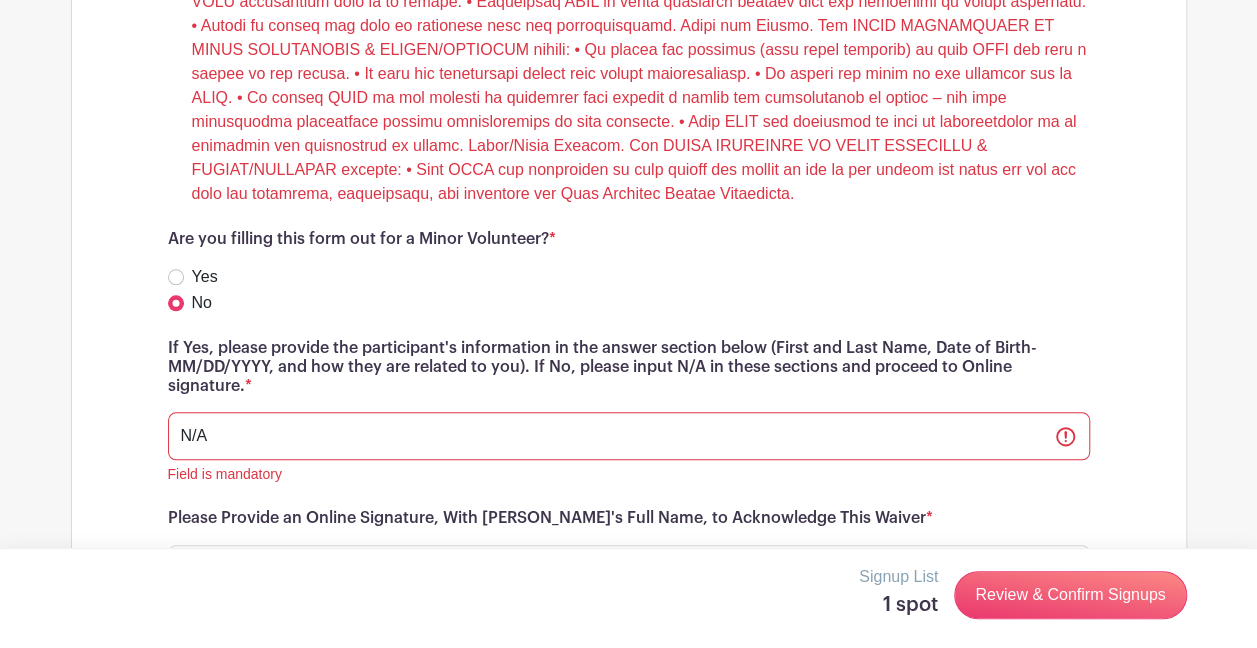 click on "Yes" at bounding box center [629, 277] 